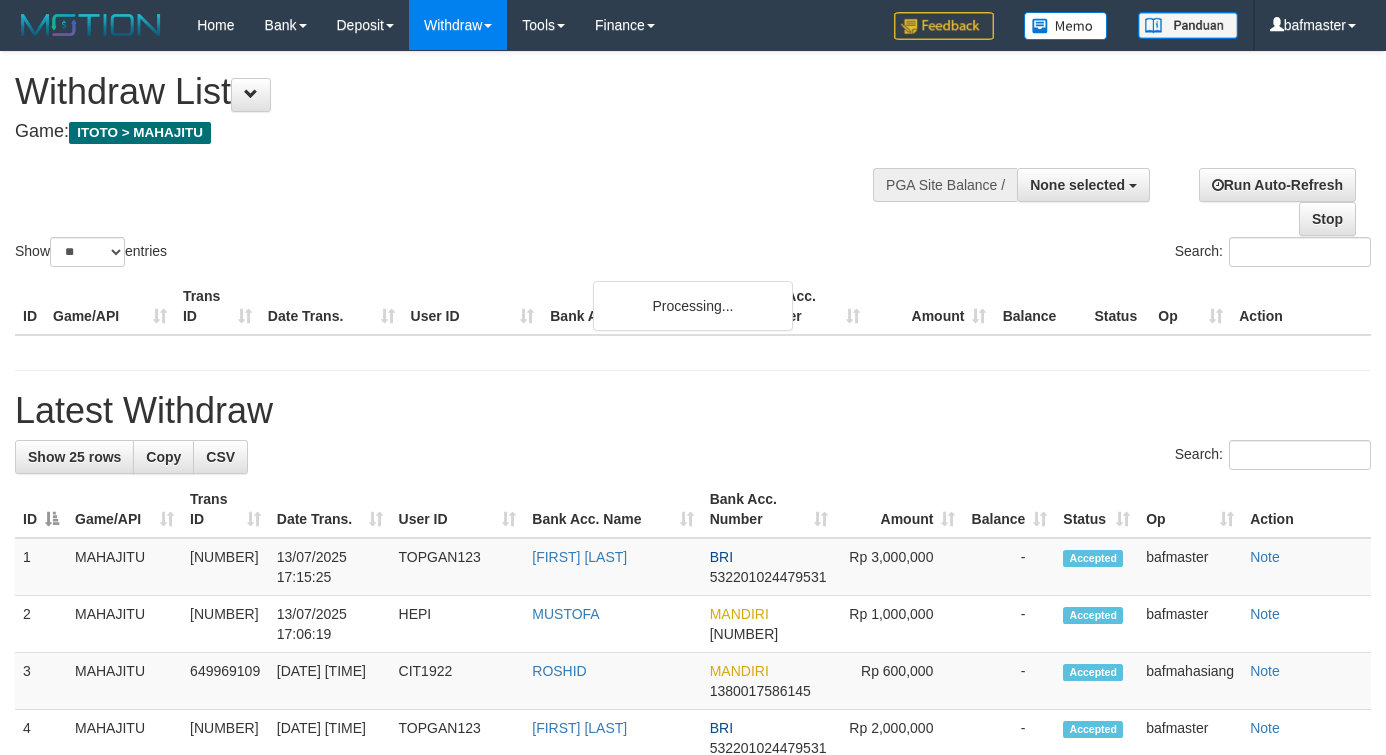 select 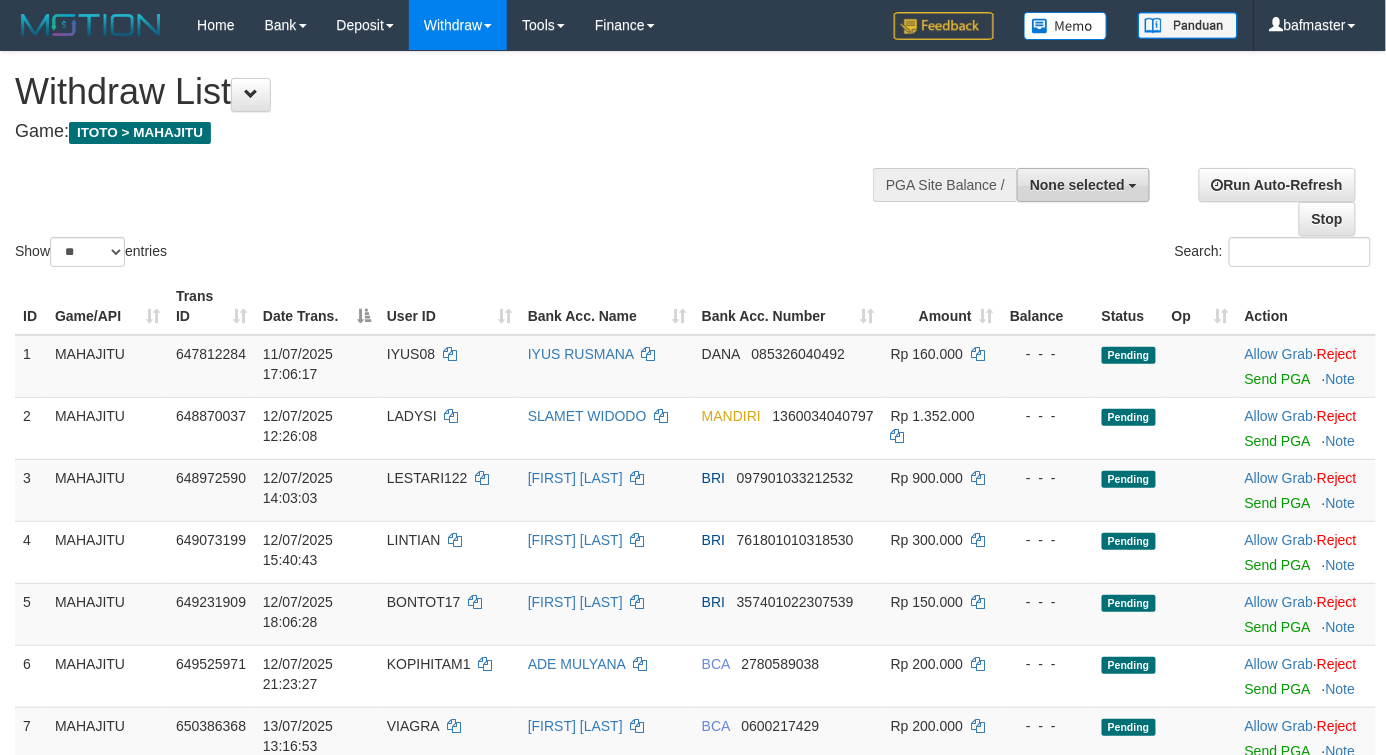 click on "None selected" at bounding box center (1077, 185) 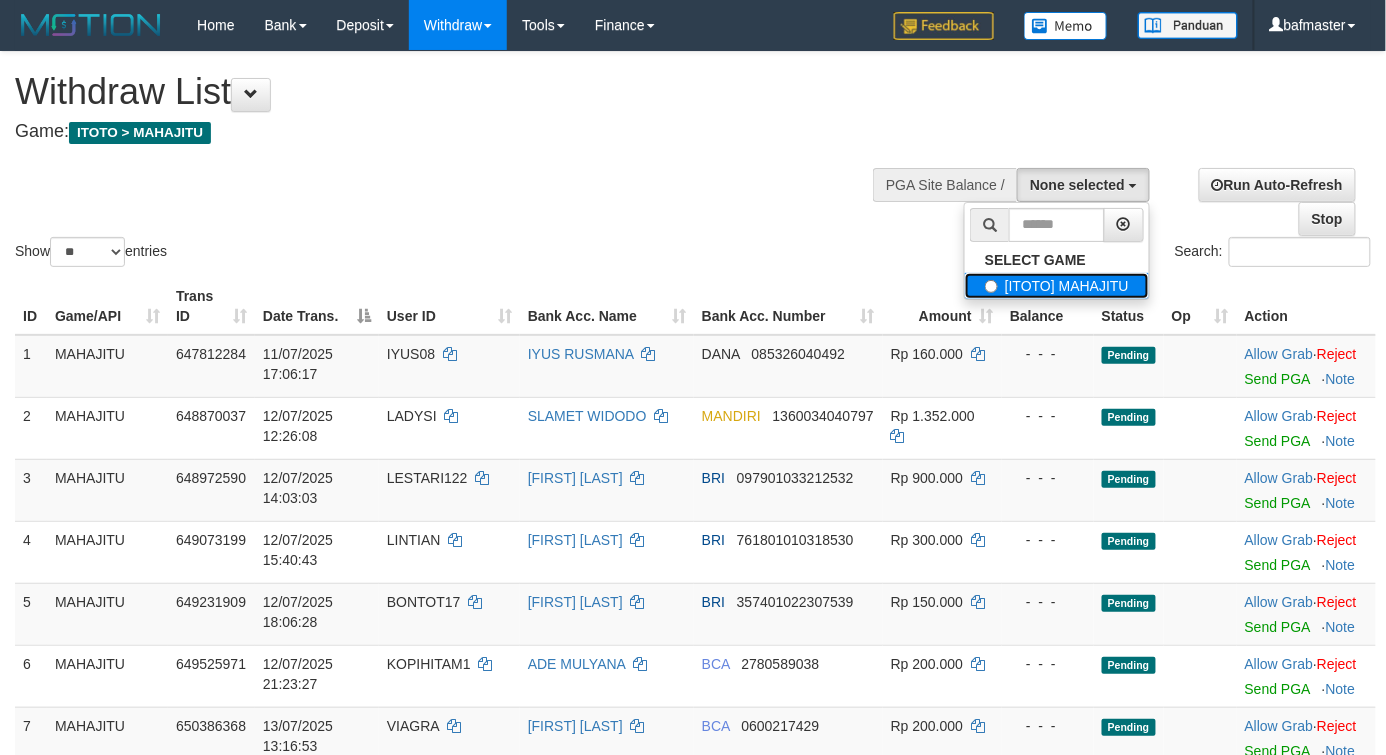 click on "[ITOTO] MAHAJITU" at bounding box center [1057, 286] 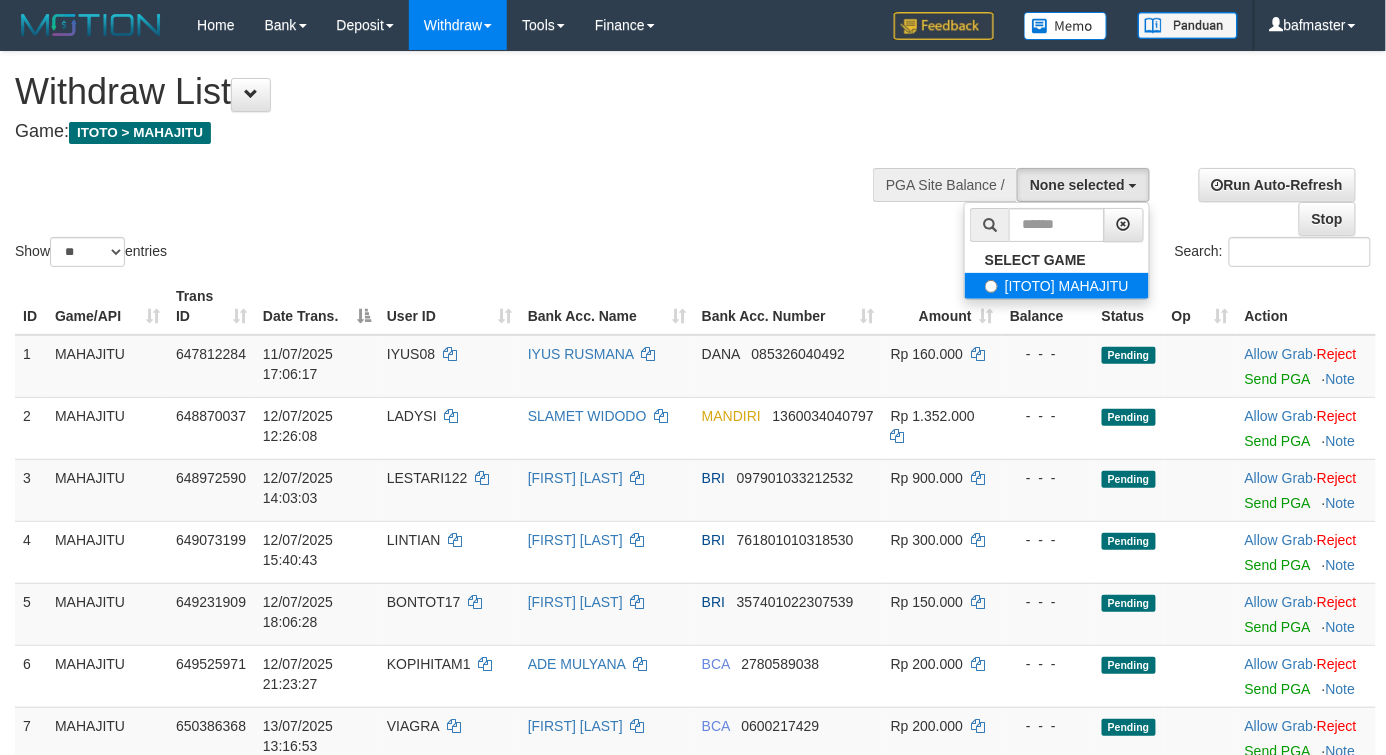select on "***" 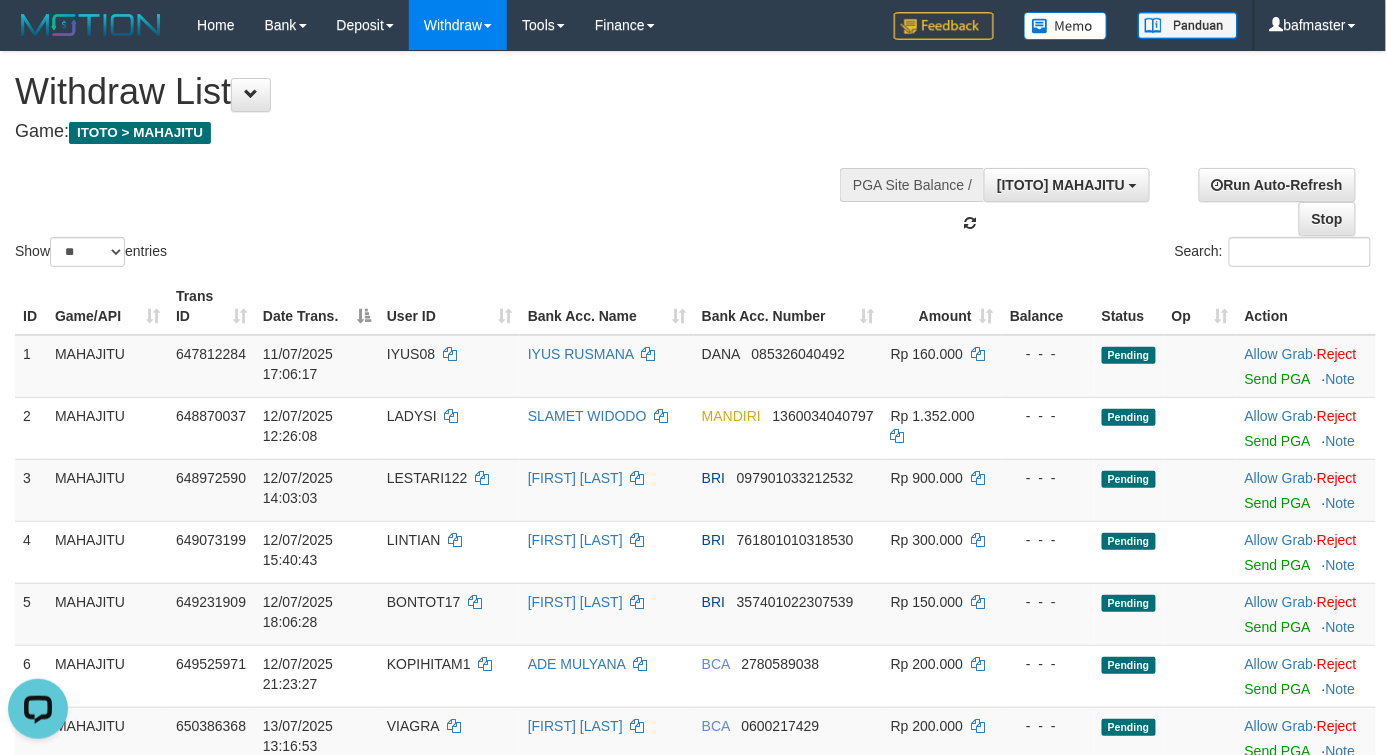 scroll, scrollTop: 0, scrollLeft: 0, axis: both 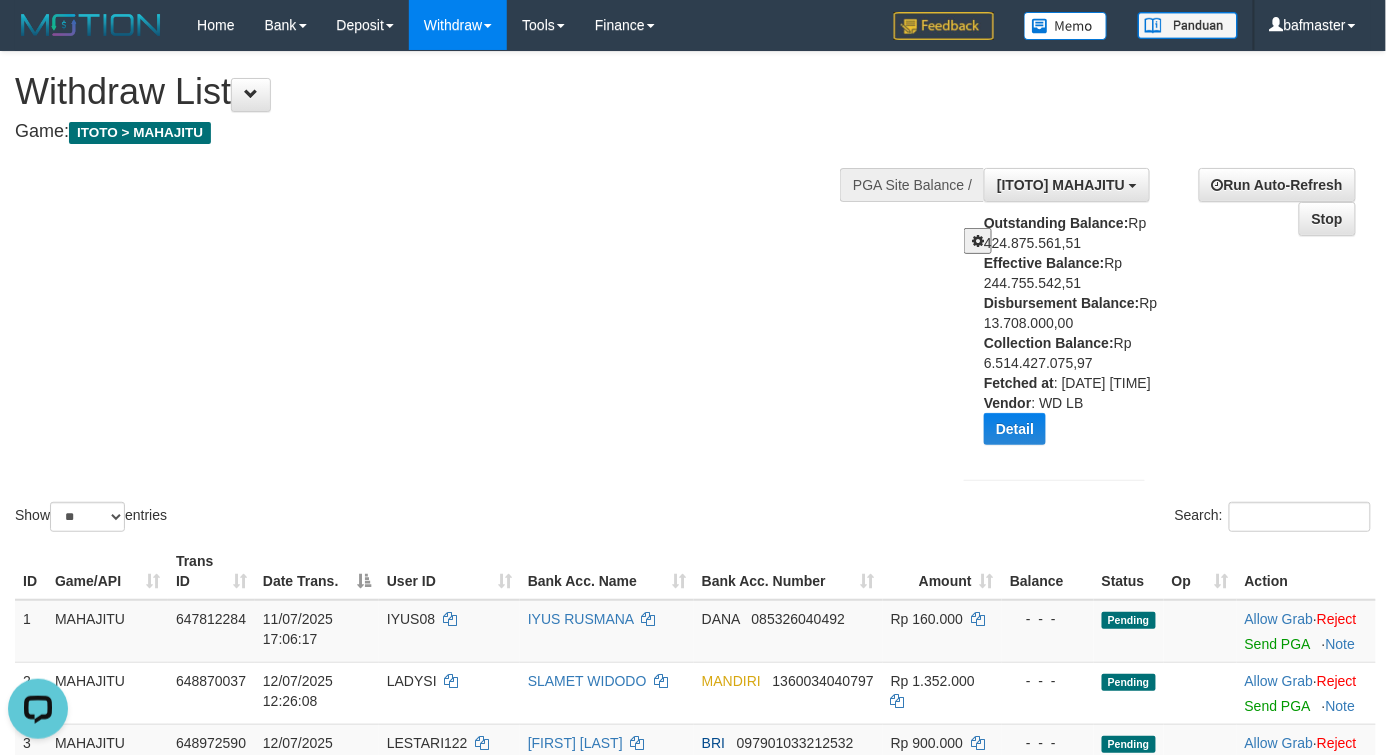 click on "Show  ** ** ** ***  entries Search:" at bounding box center [693, 294] 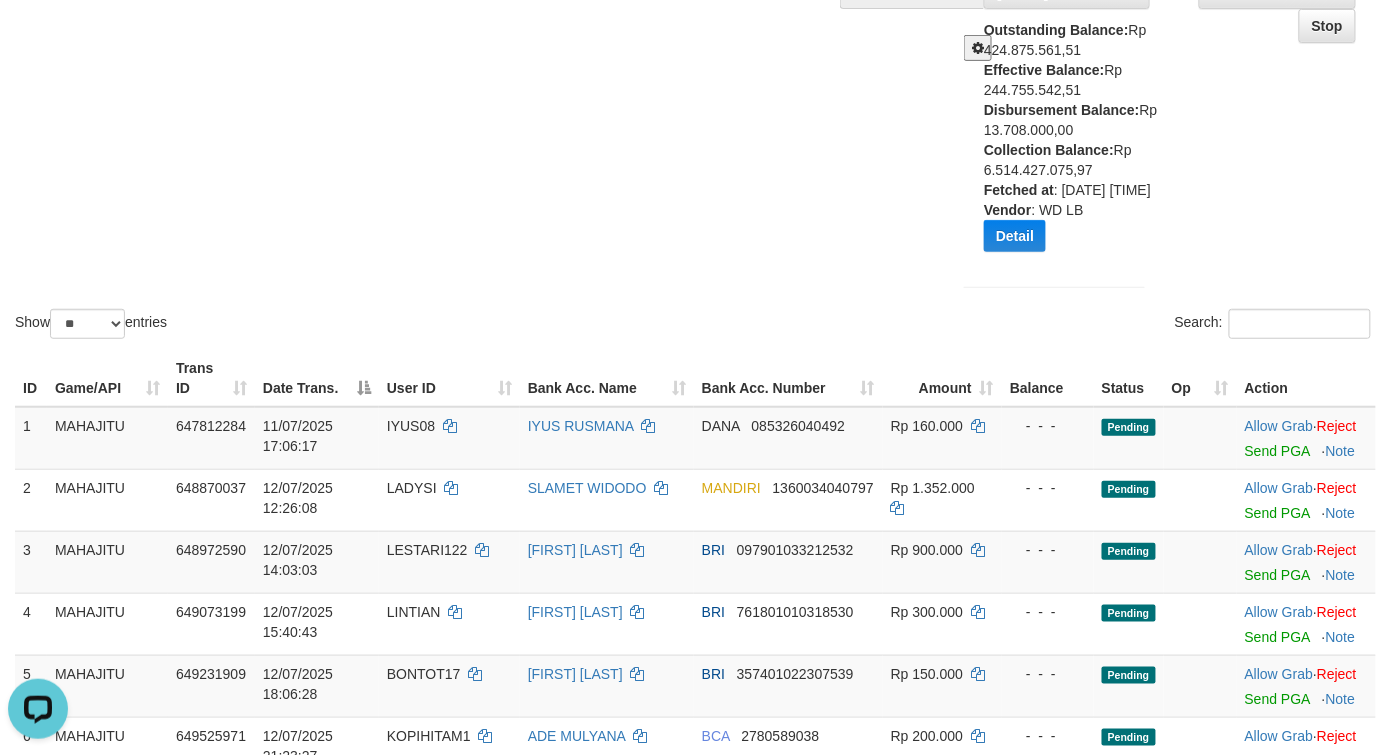 scroll, scrollTop: 0, scrollLeft: 0, axis: both 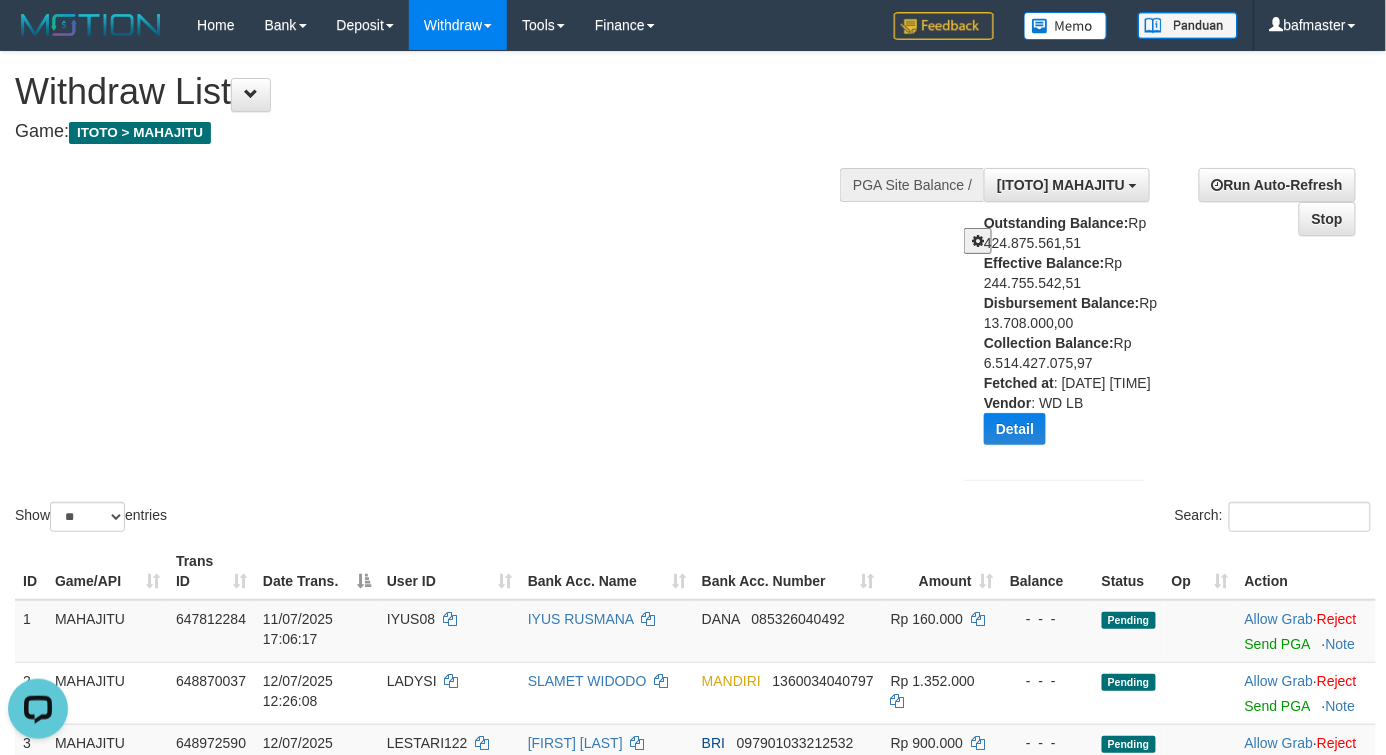 click on "Show  ** ** ** ***  entries Search:" at bounding box center (693, 294) 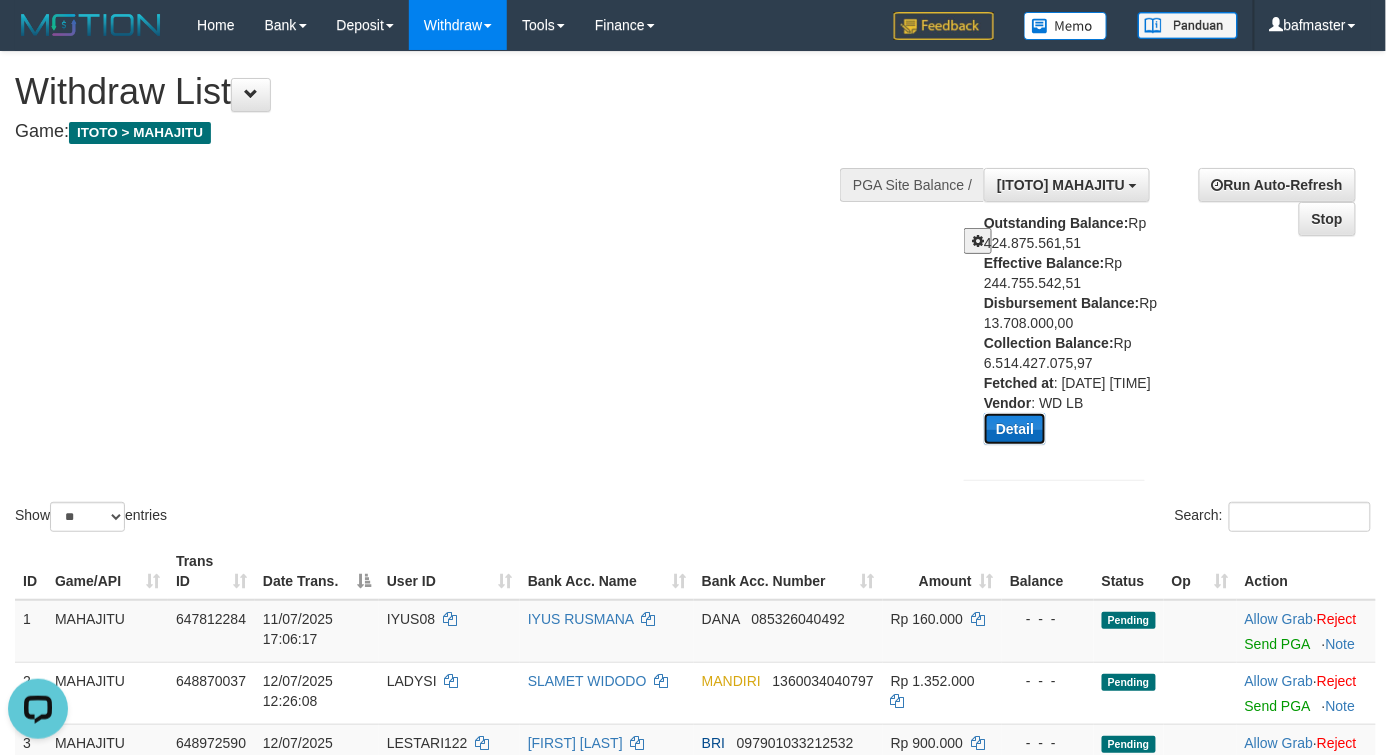 click on "Detail" at bounding box center (1015, 429) 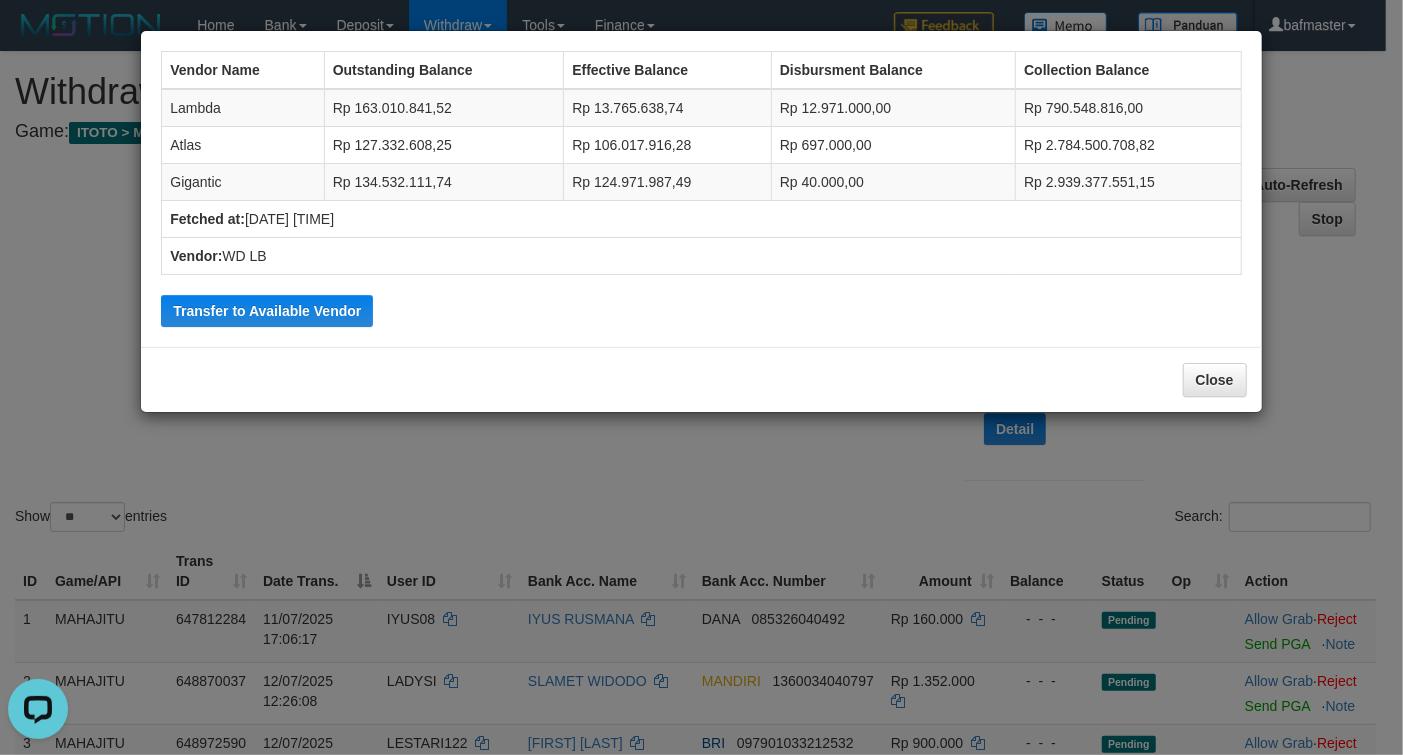click on "Vendor Name
Outstanding Balance
Effective Balance
Disbursment Balance
Collection Balance
Lambda
Rp 163.010.841,52
Rp 13.765.638,74
Rp 12.971.000,00
Rp 790.548.816,00
Atlas
Rp 127.332.608,25
Rp 106.017.916,28
Rp 697.000,00
Rp 2.784.500.708,82
Gigantic
Rp 134.532.111,74
Rp 124.971.987,49
Rp 40.000,00
Rp 2.939.377.551,15
Fetched at:   2025-07-13 18:09:59
WD LB" at bounding box center [701, 377] 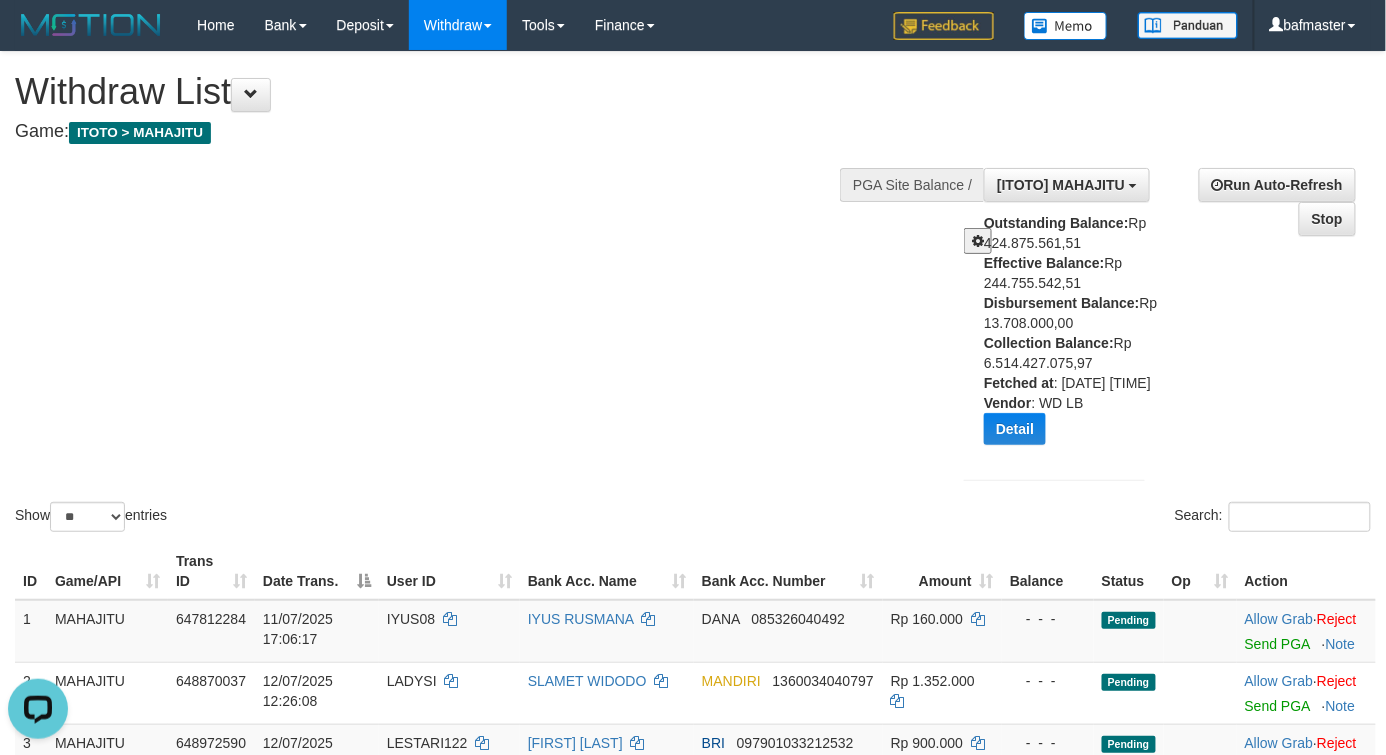 click on "Show  ** ** ** ***  entries Search:" at bounding box center (693, 294) 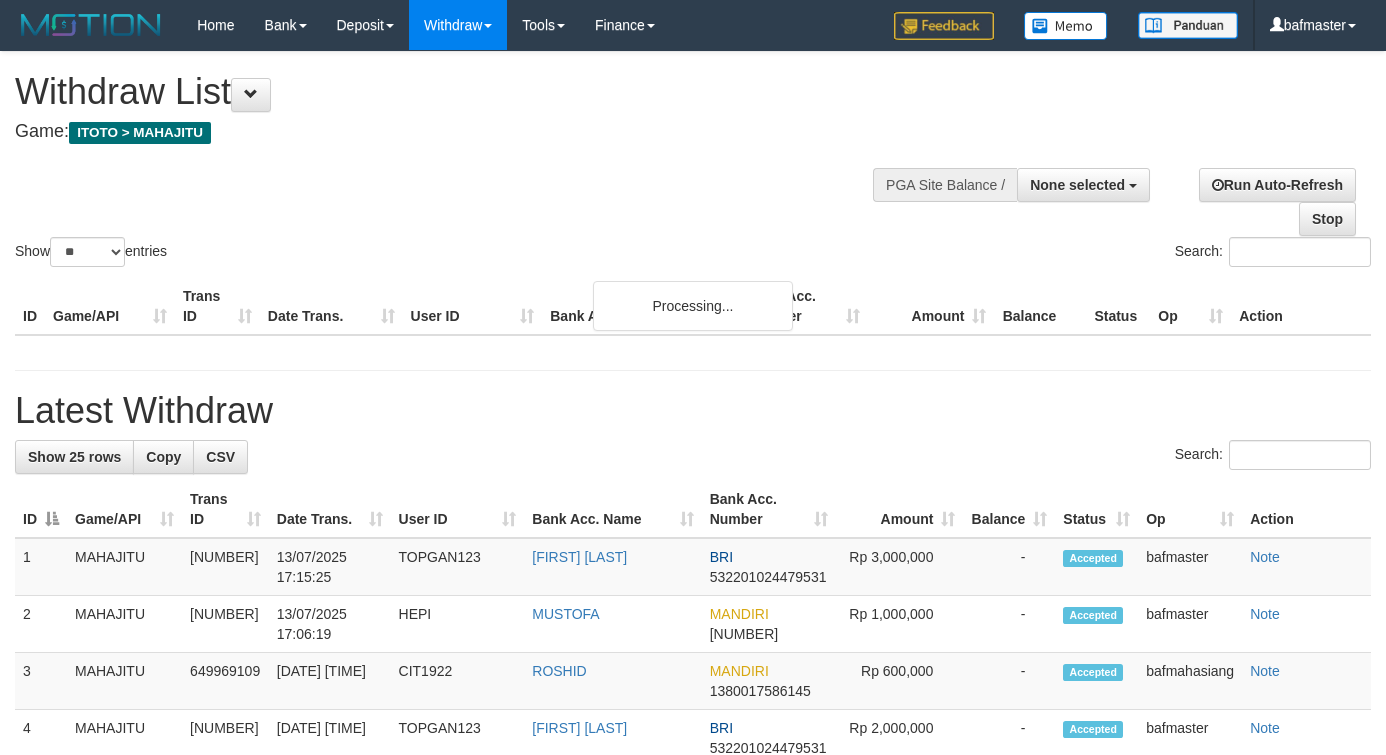 select 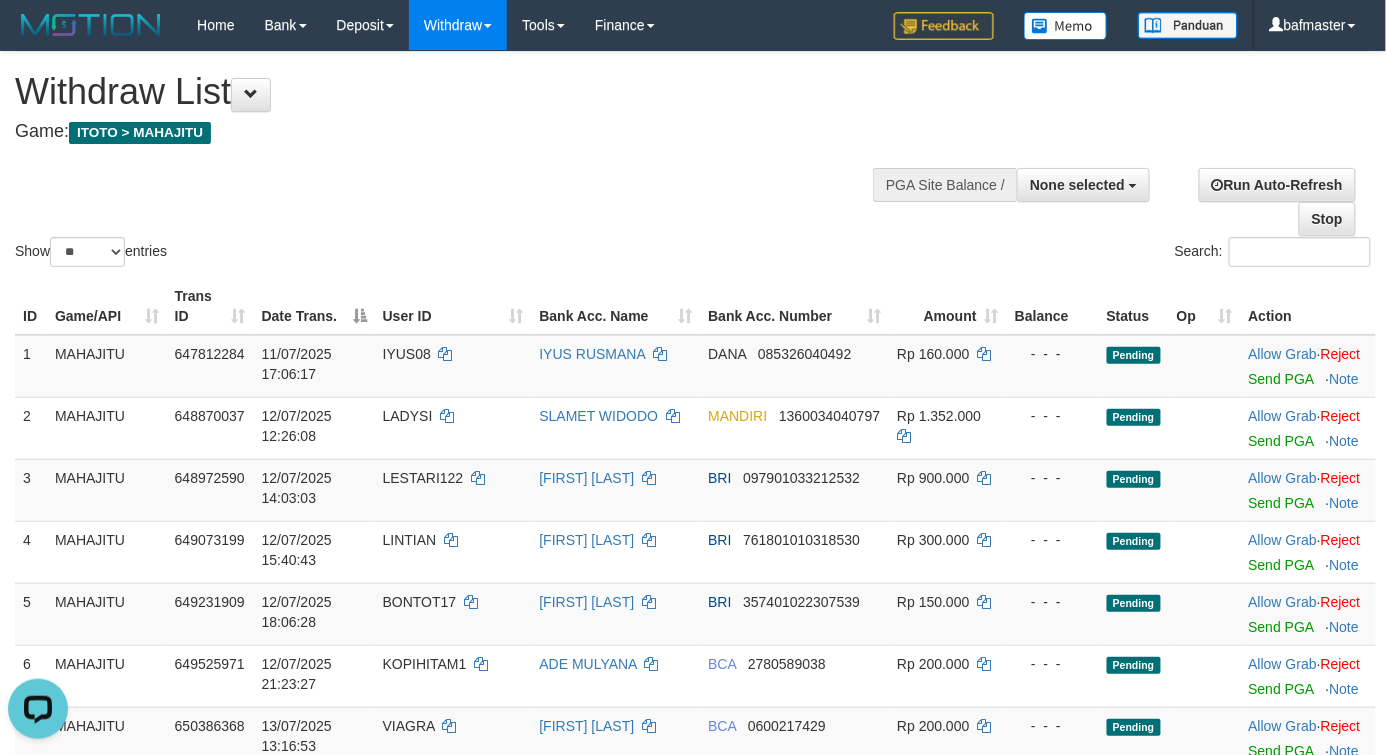 scroll, scrollTop: 0, scrollLeft: 0, axis: both 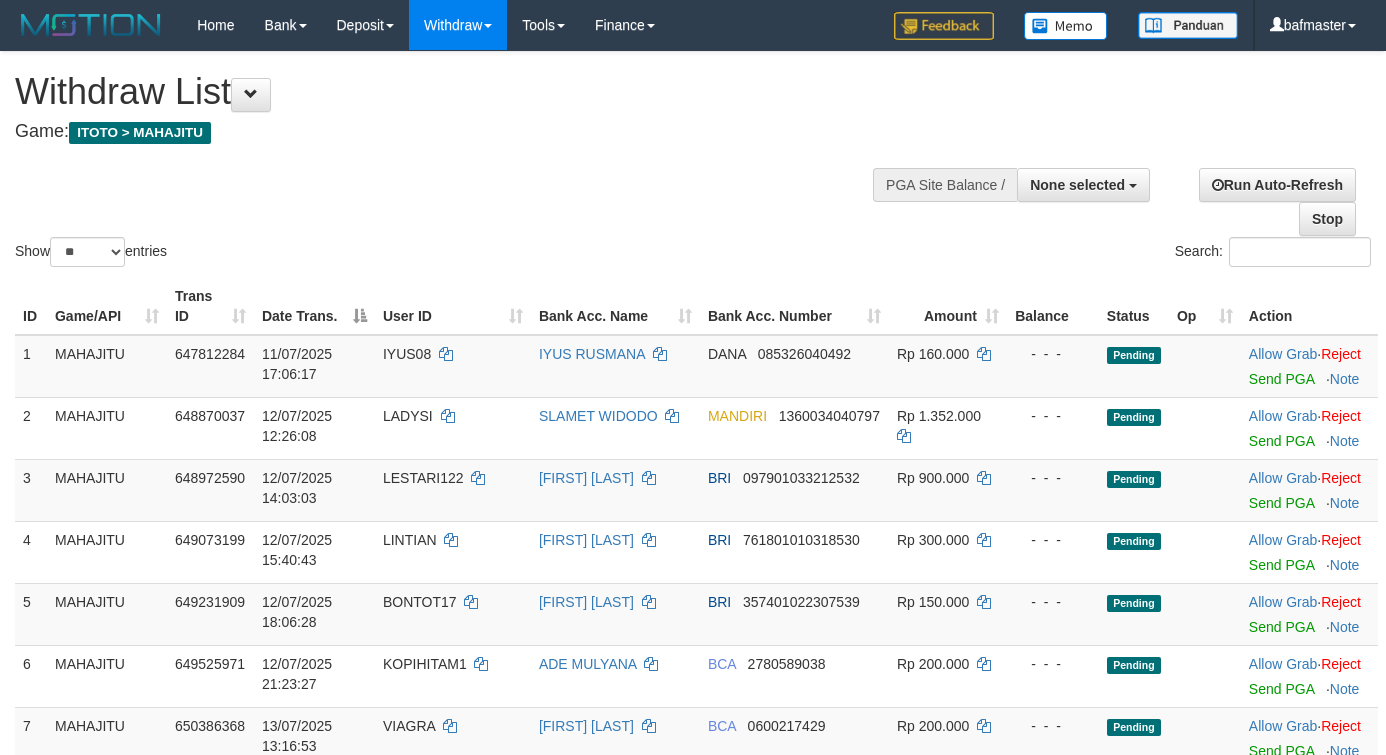 select 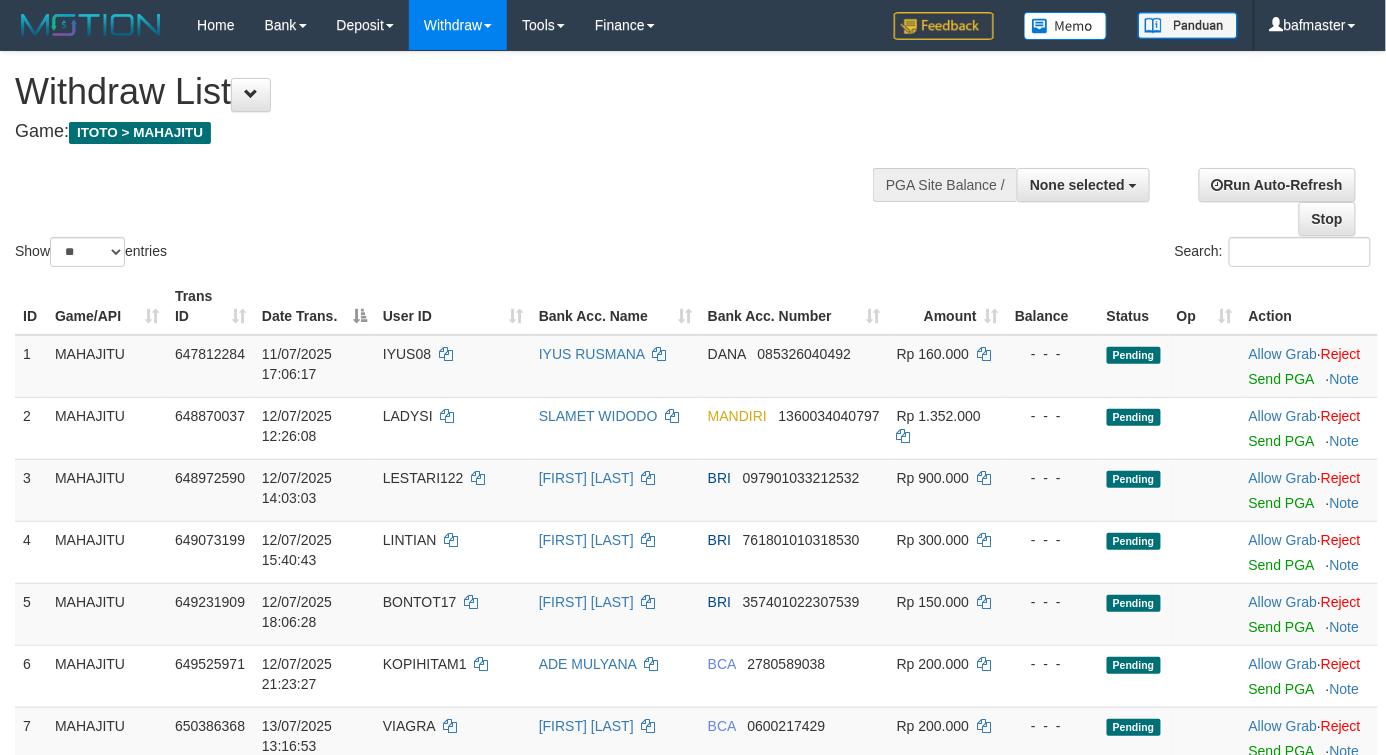 click on "Show  ** ** ** ***  entries Search:" at bounding box center [693, 161] 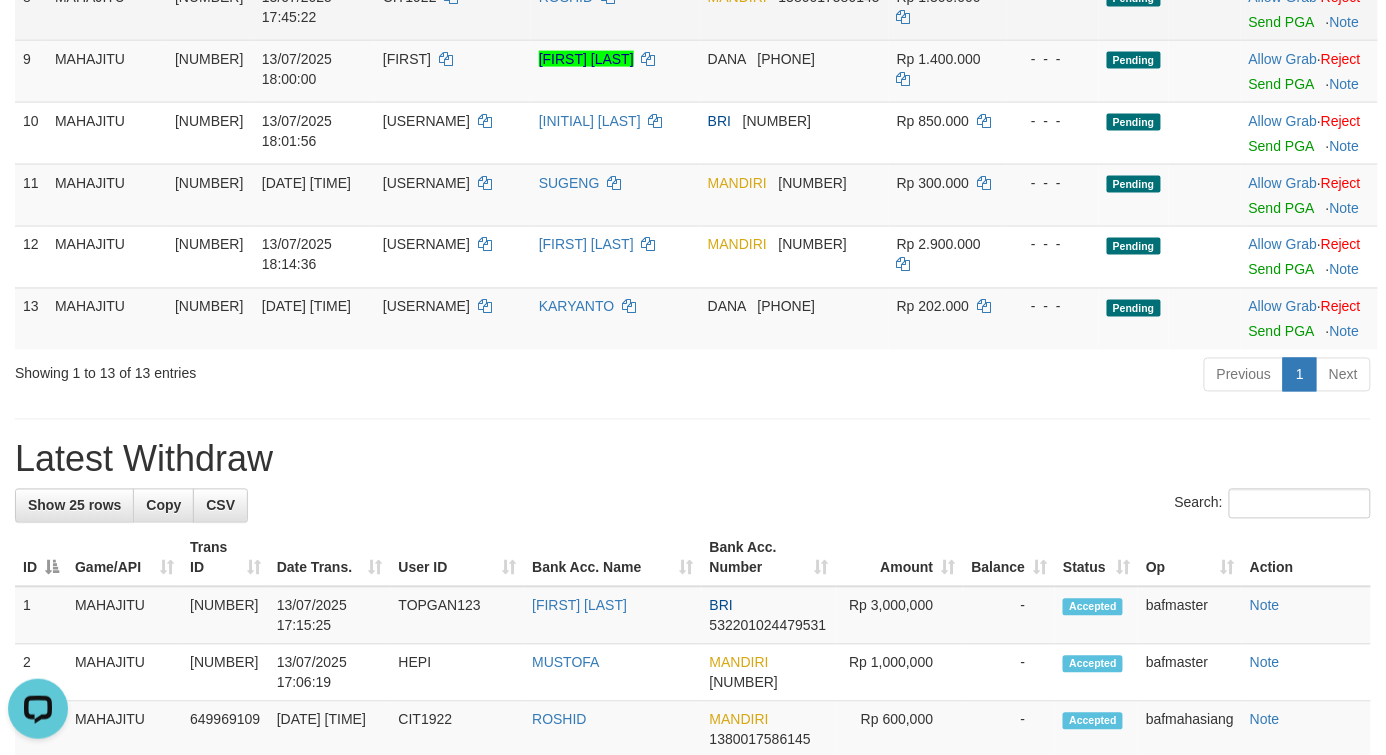 scroll, scrollTop: 0, scrollLeft: 0, axis: both 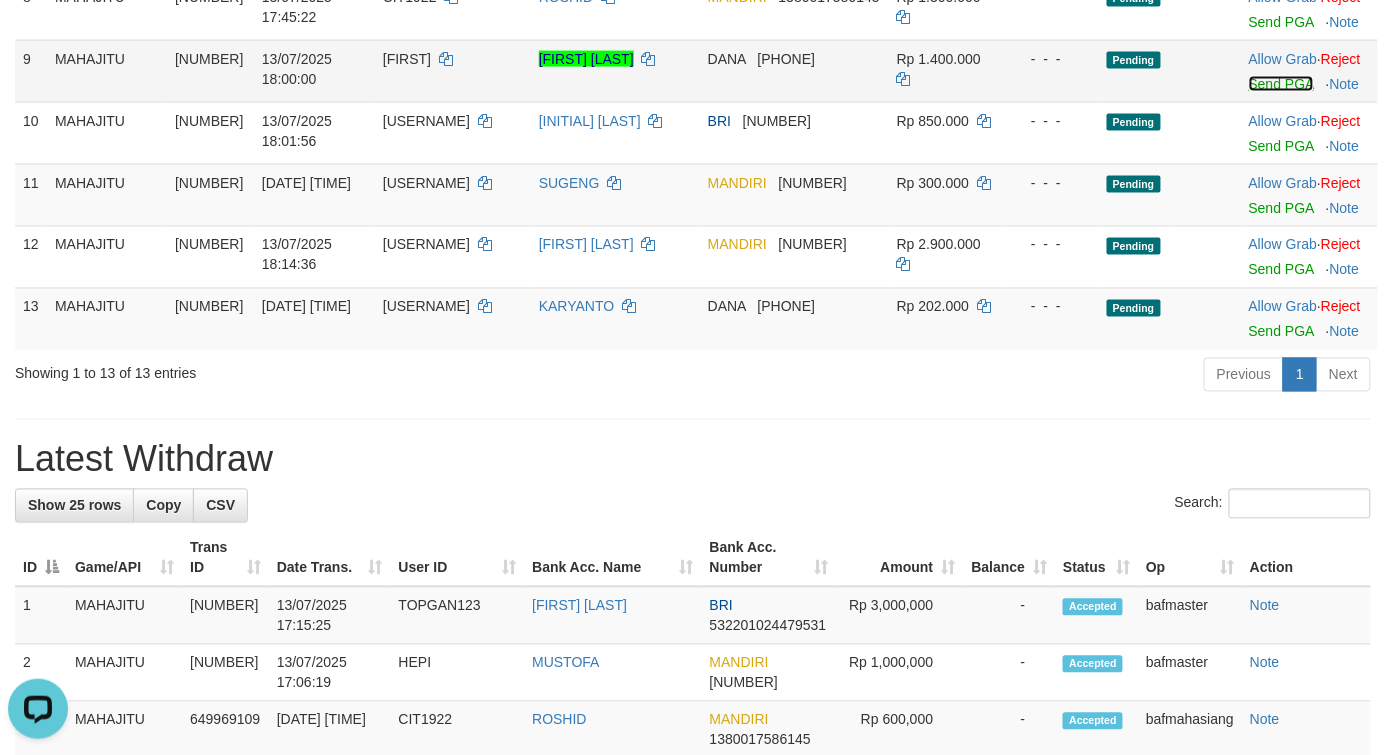 click on "Send PGA" at bounding box center (1281, 84) 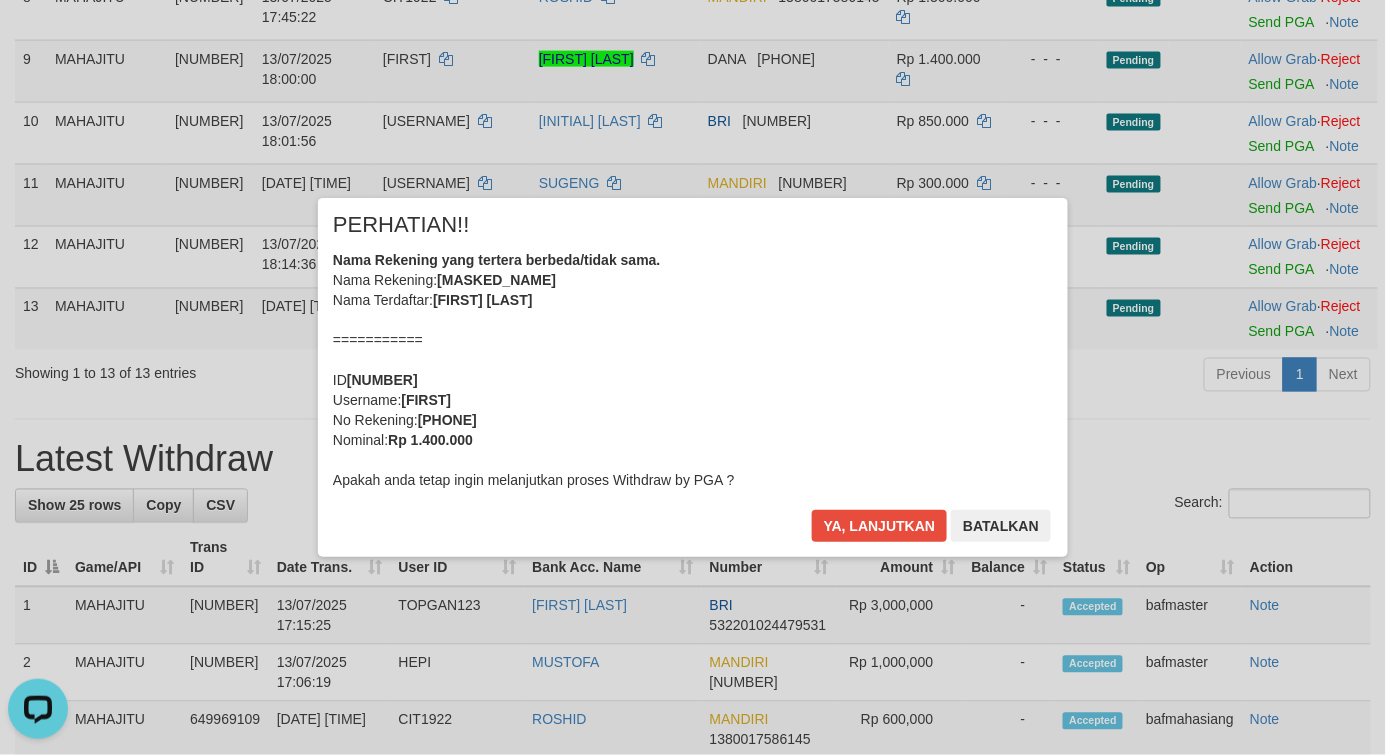 click on "Nama Rekening yang tertera berbeda/tidak sama. Nama Rekening:  DNXX JAXXX BAXX MAXXXXXXXX LXX Nama Terdaftar:  JAMES BARN MAKAKELUBE LIOTOHE =========== ID  650663830 Username:  JAMES No Rekening:  082244445784 Nominal:  Rp 1.400.000 Apakah anda tetap ingin melanjutkan proses Withdraw by PGA ?" at bounding box center [693, 370] 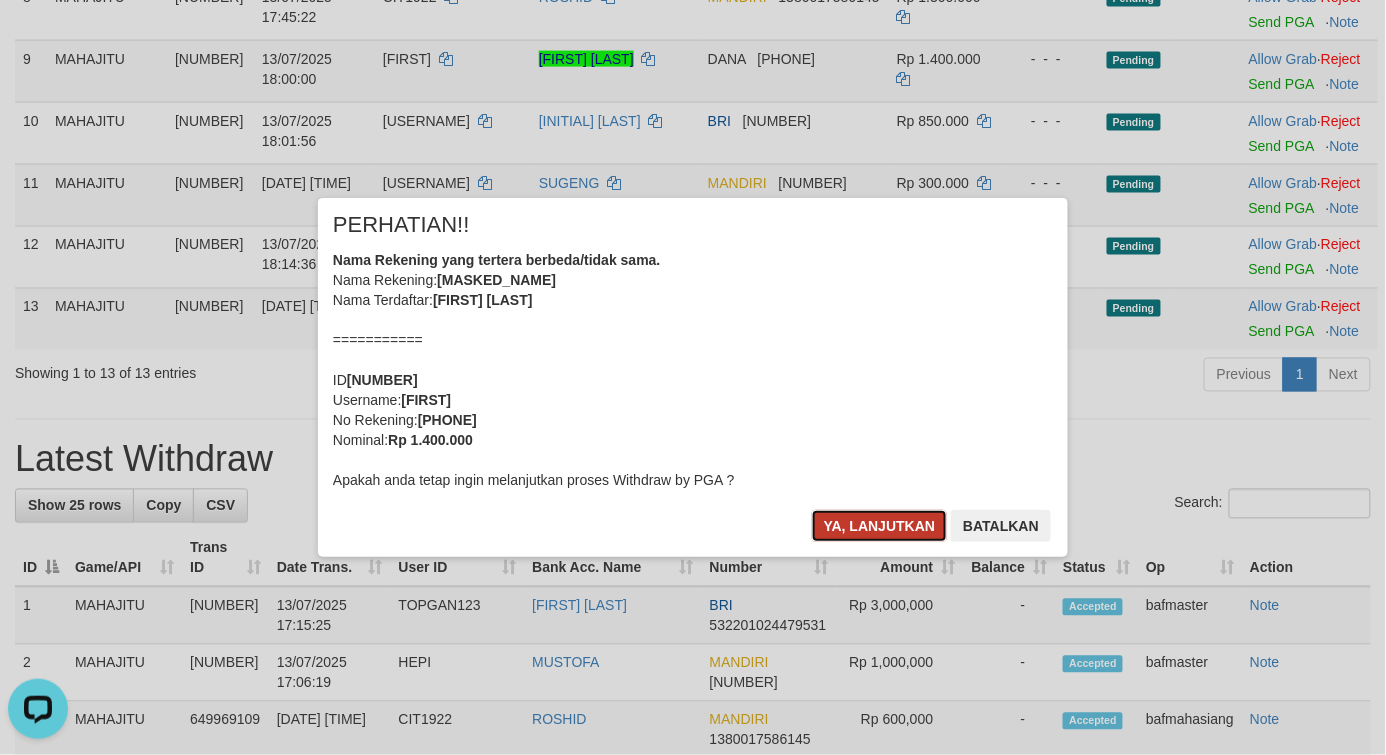 click on "Ya, lanjutkan" at bounding box center (880, 526) 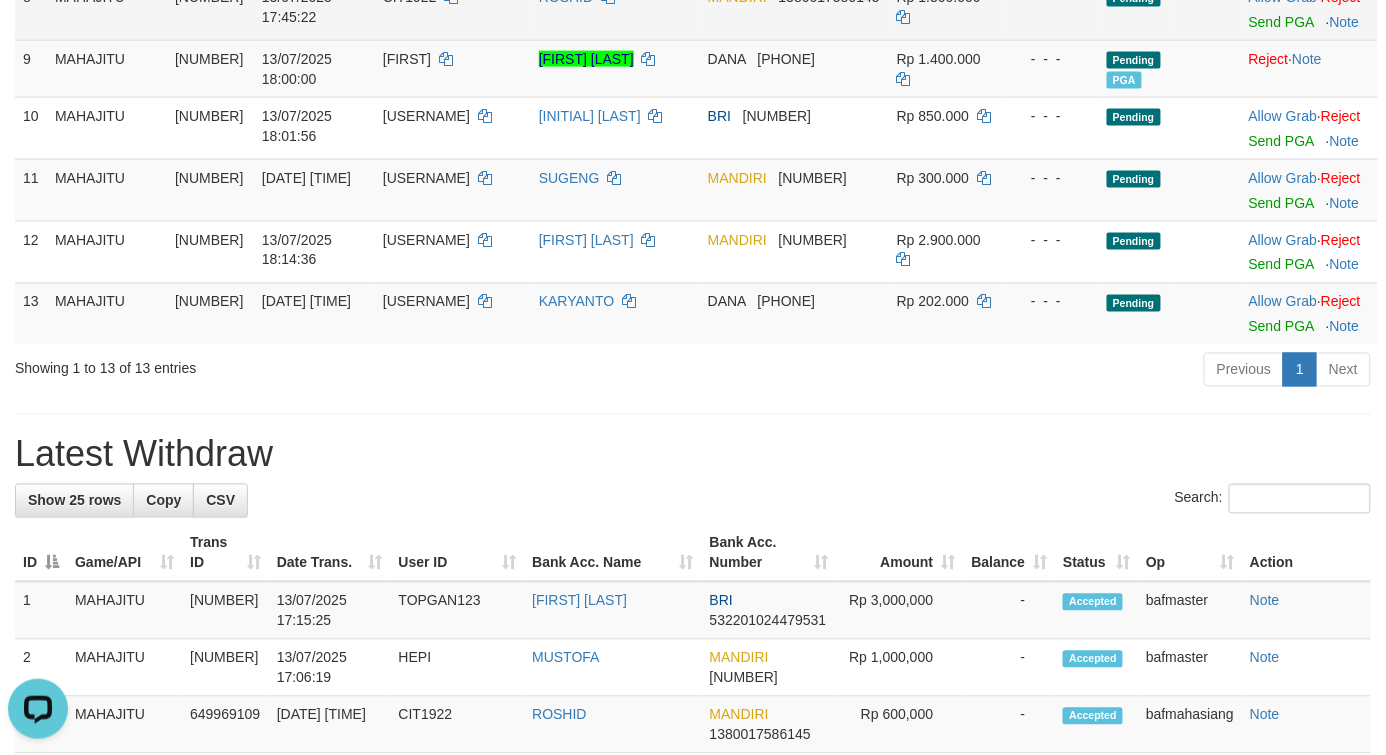 click on "CIT1922" at bounding box center (453, 9) 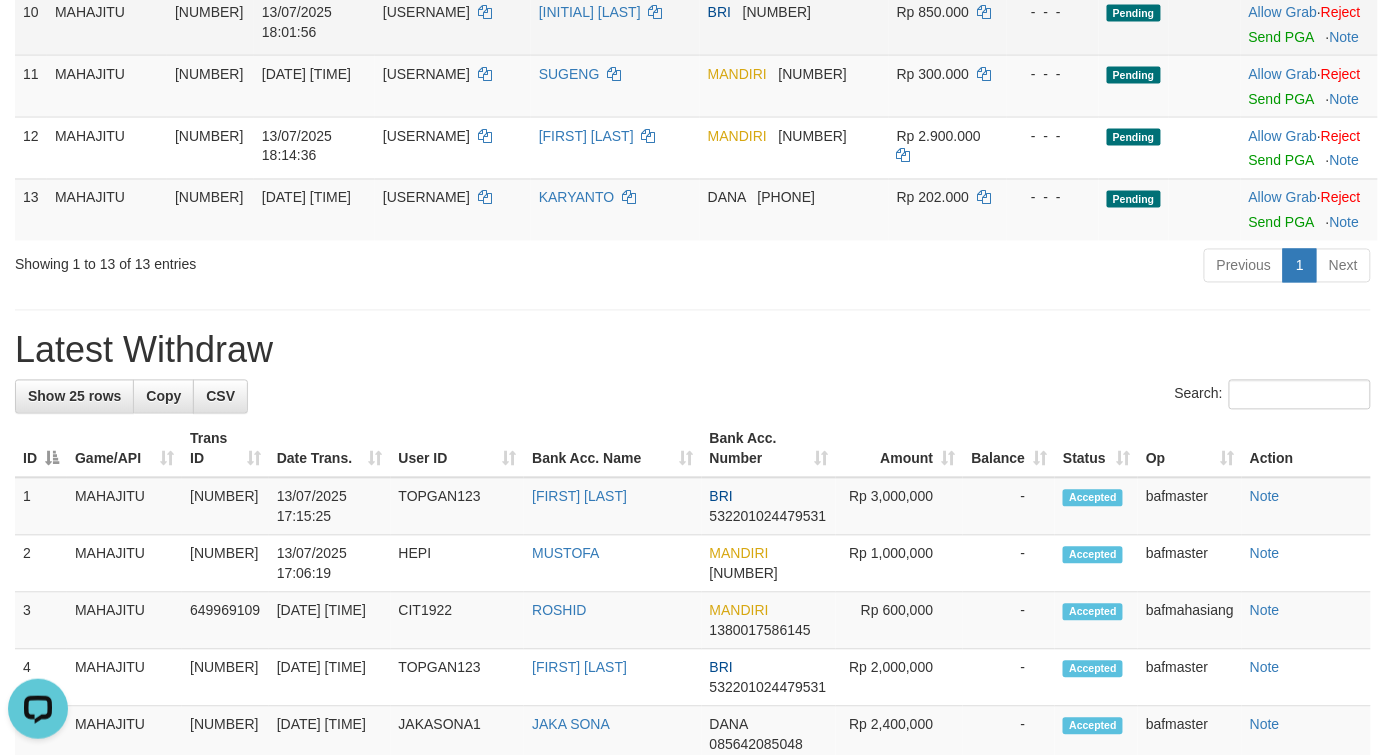 scroll, scrollTop: 976, scrollLeft: 0, axis: vertical 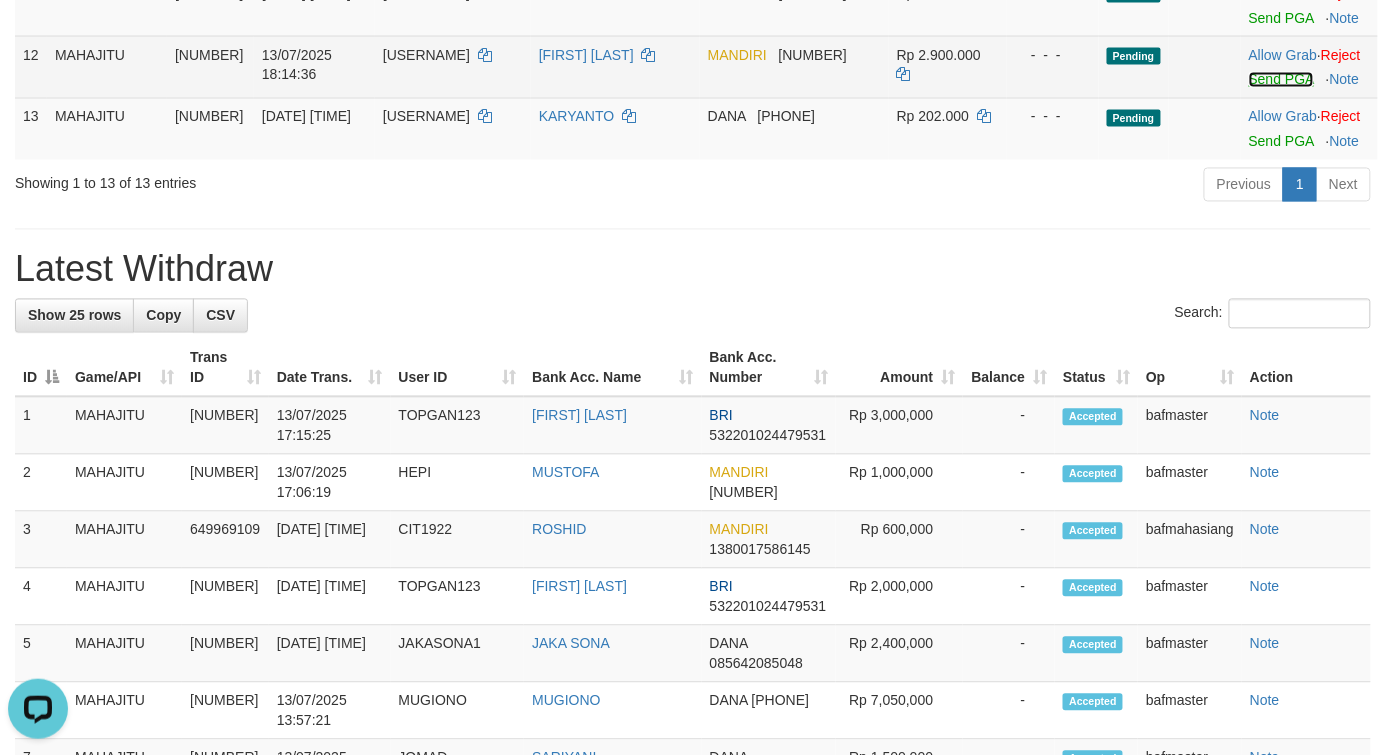 click on "Send PGA" at bounding box center (1281, 80) 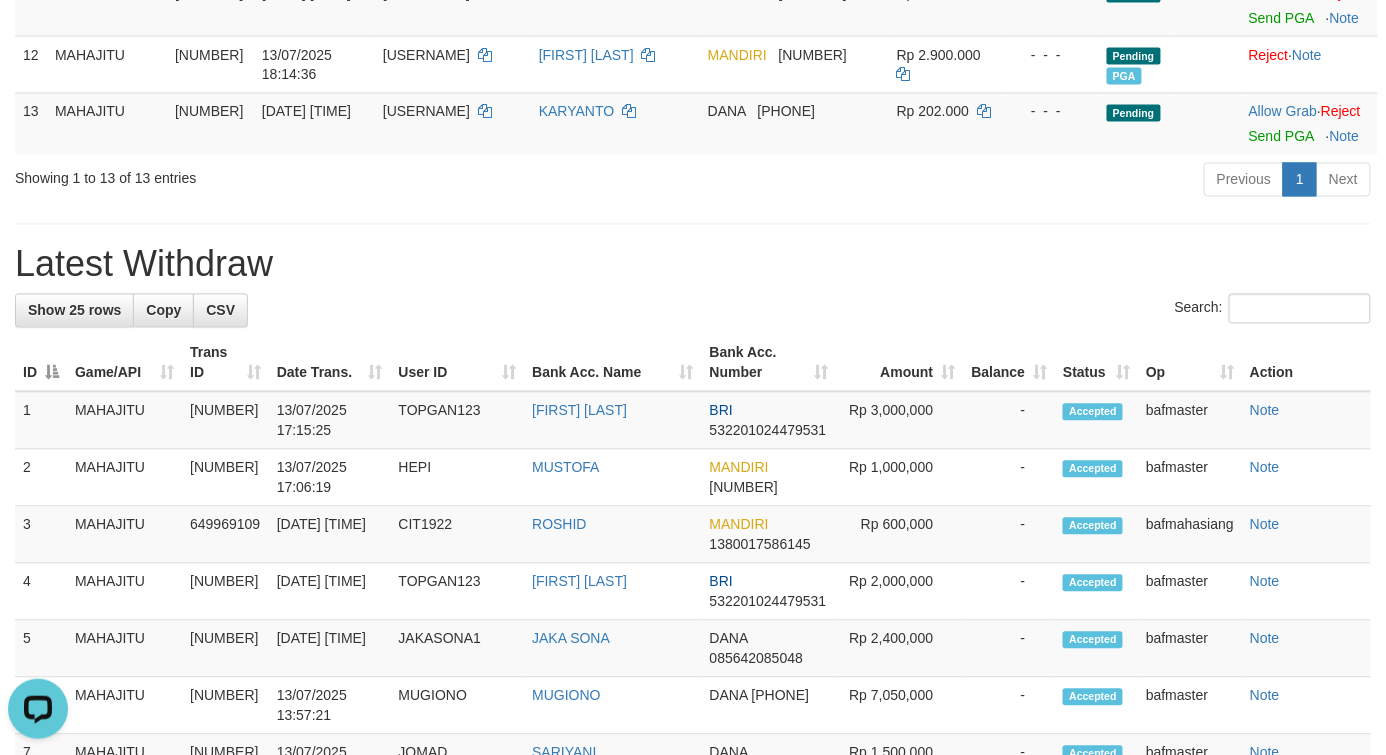 click on "Showing 1 to 13 of 13 entries" at bounding box center (289, 175) 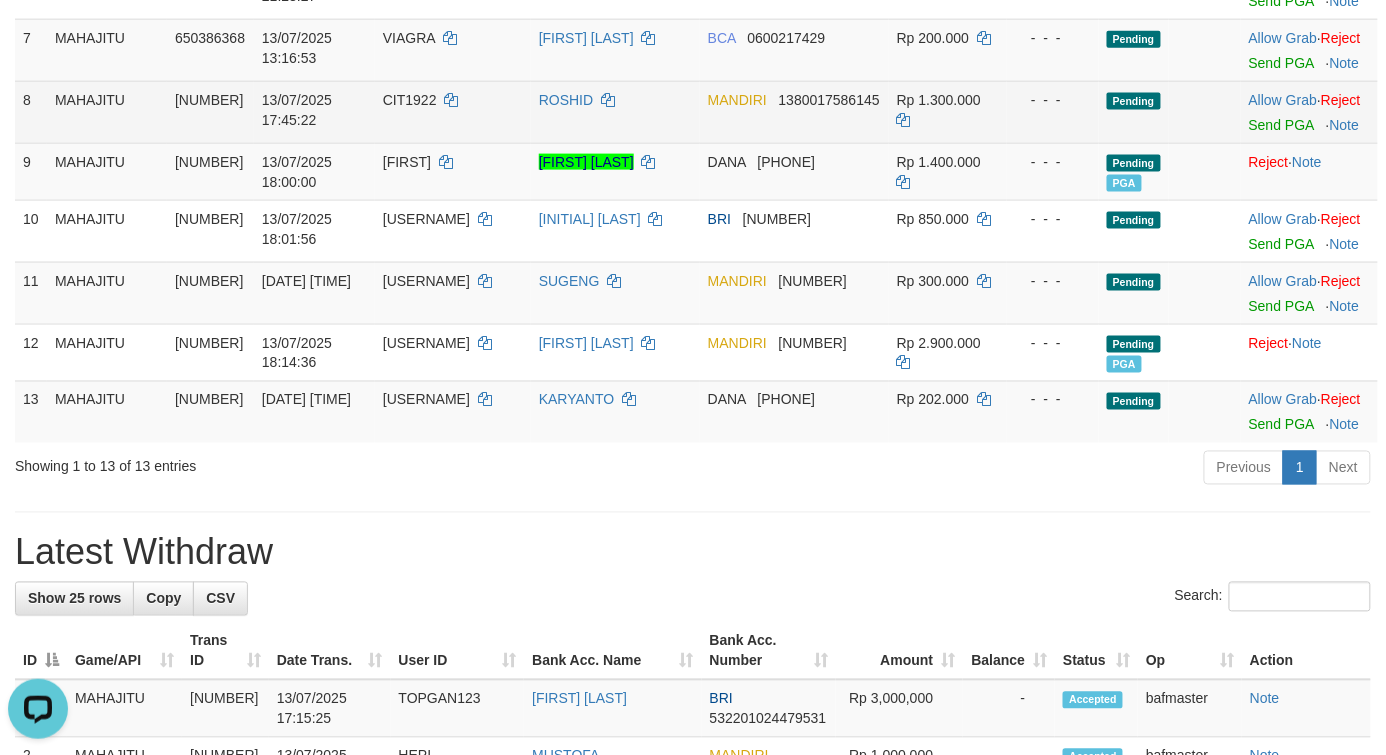 scroll, scrollTop: 1583, scrollLeft: 0, axis: vertical 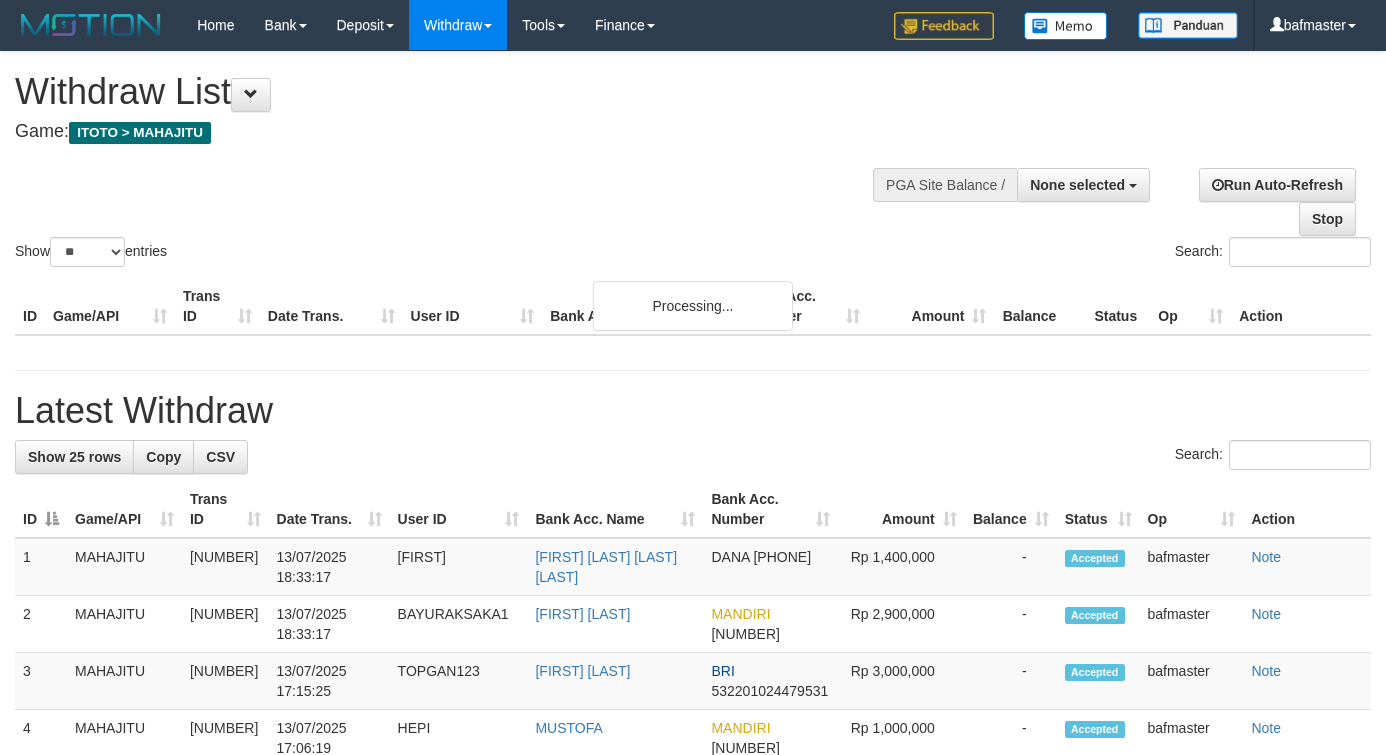 select 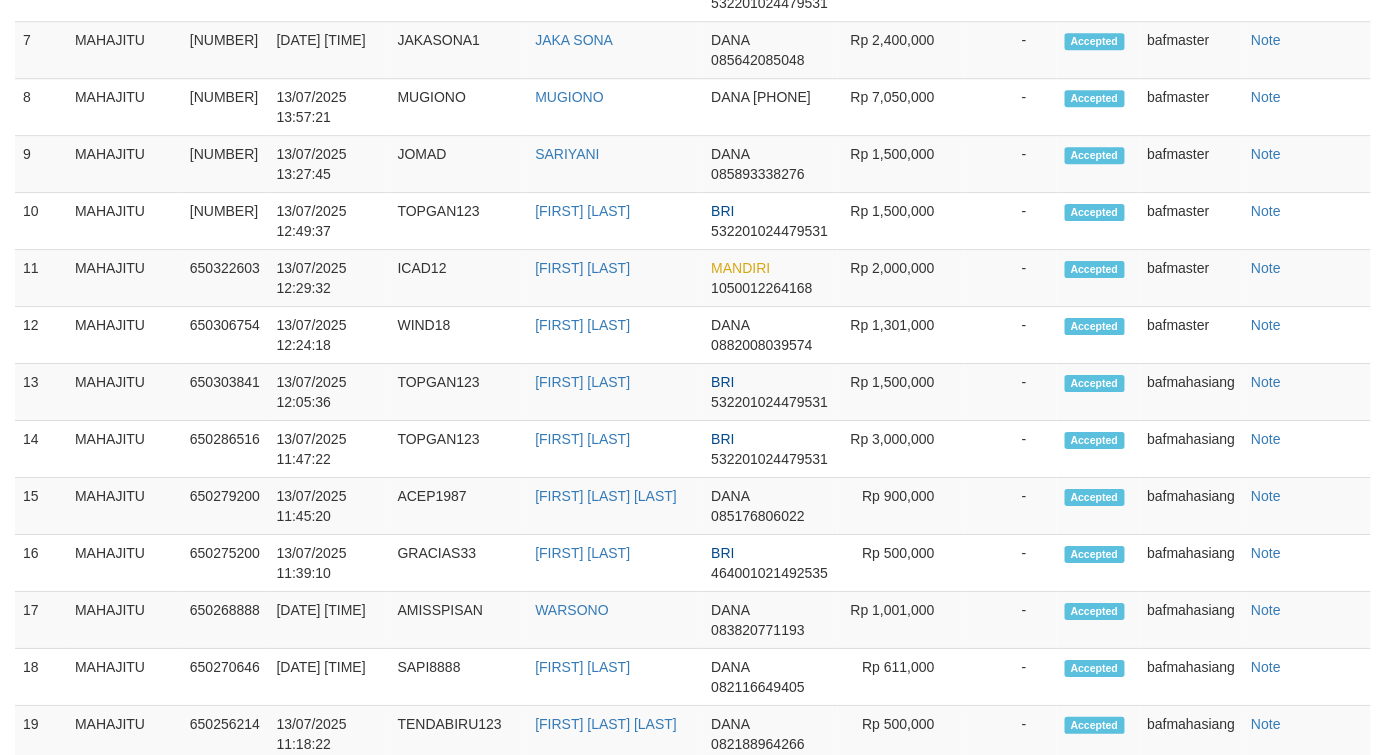 scroll, scrollTop: 1583, scrollLeft: 0, axis: vertical 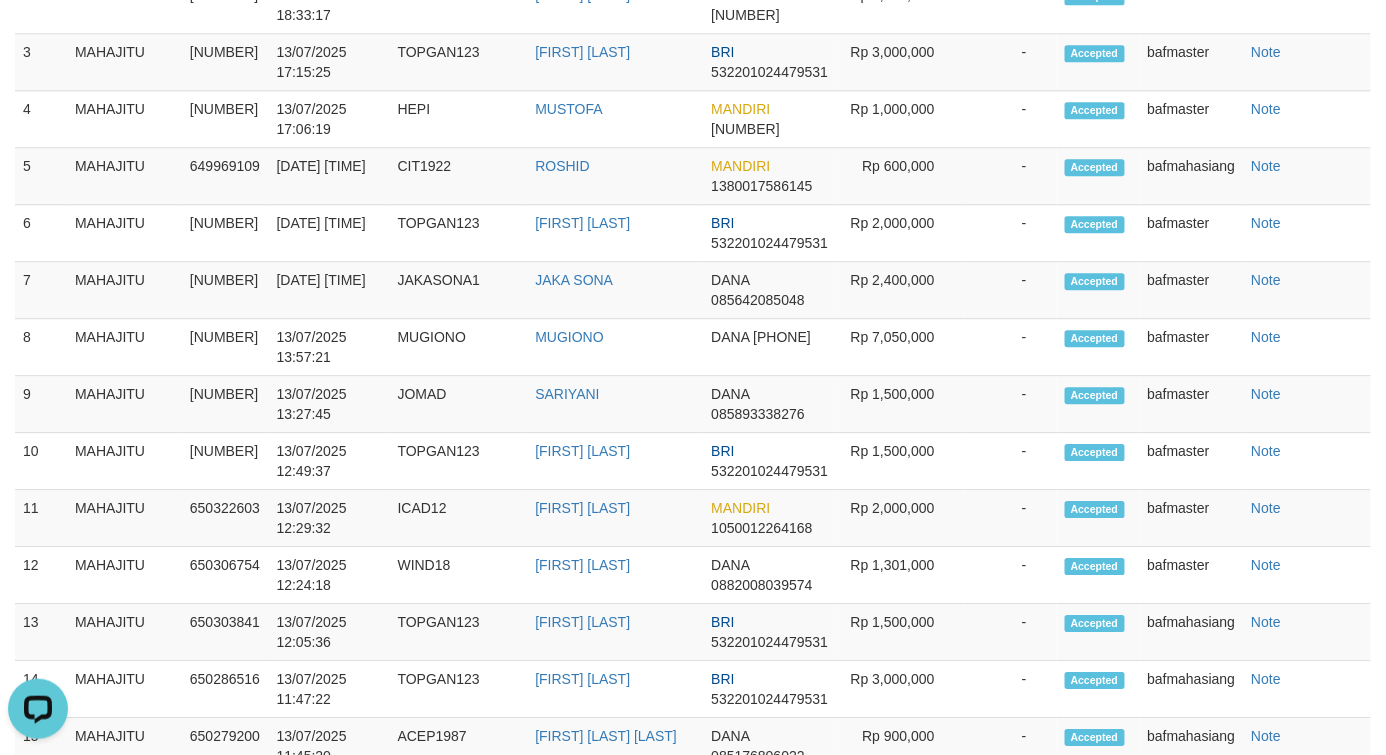 click on "Latest Withdraw" at bounding box center [693, -208] 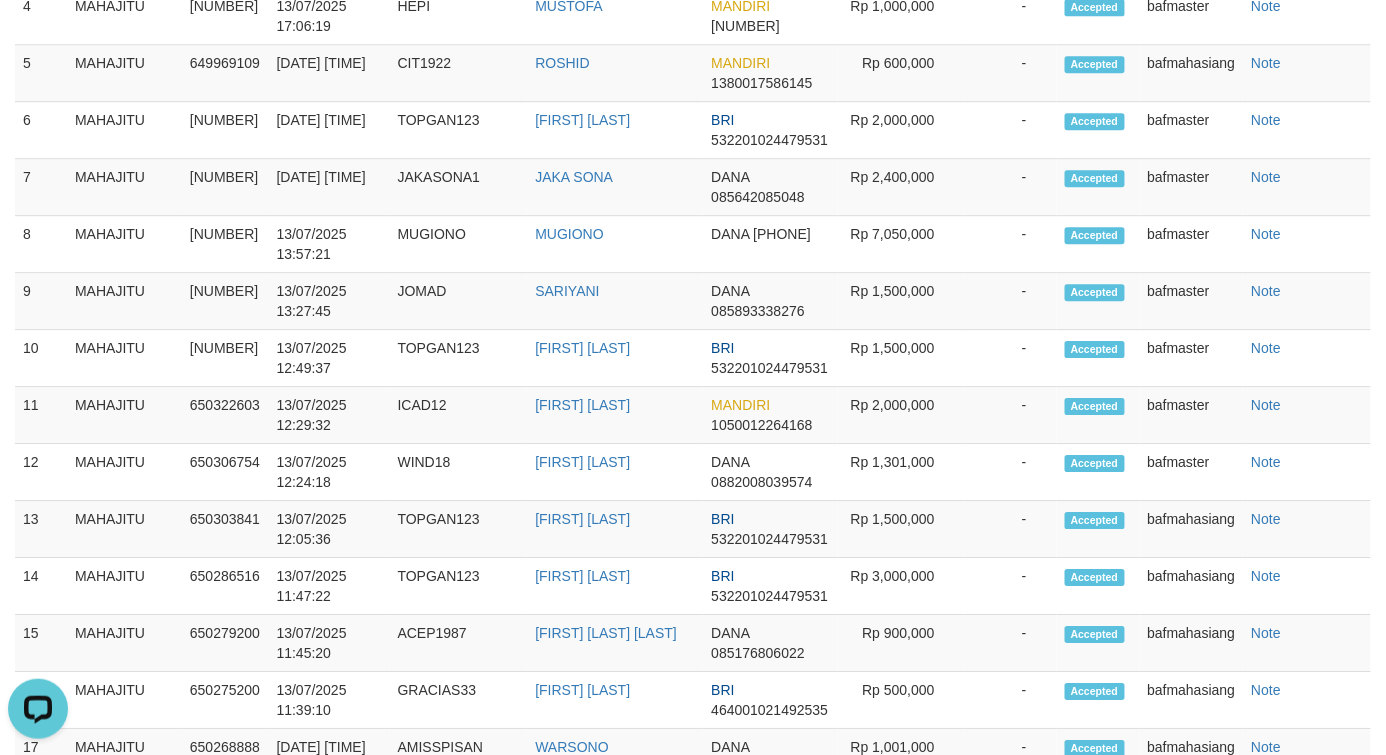 scroll, scrollTop: 1213, scrollLeft: 0, axis: vertical 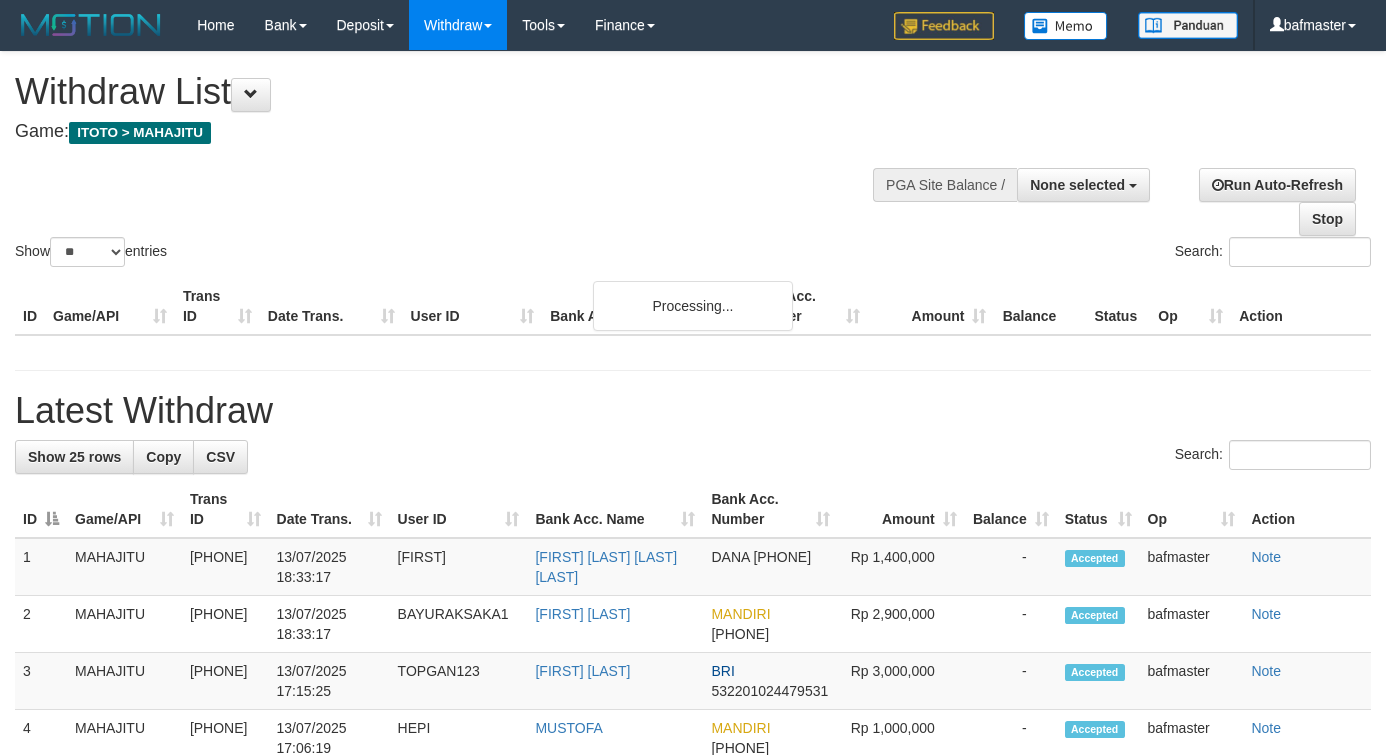 select 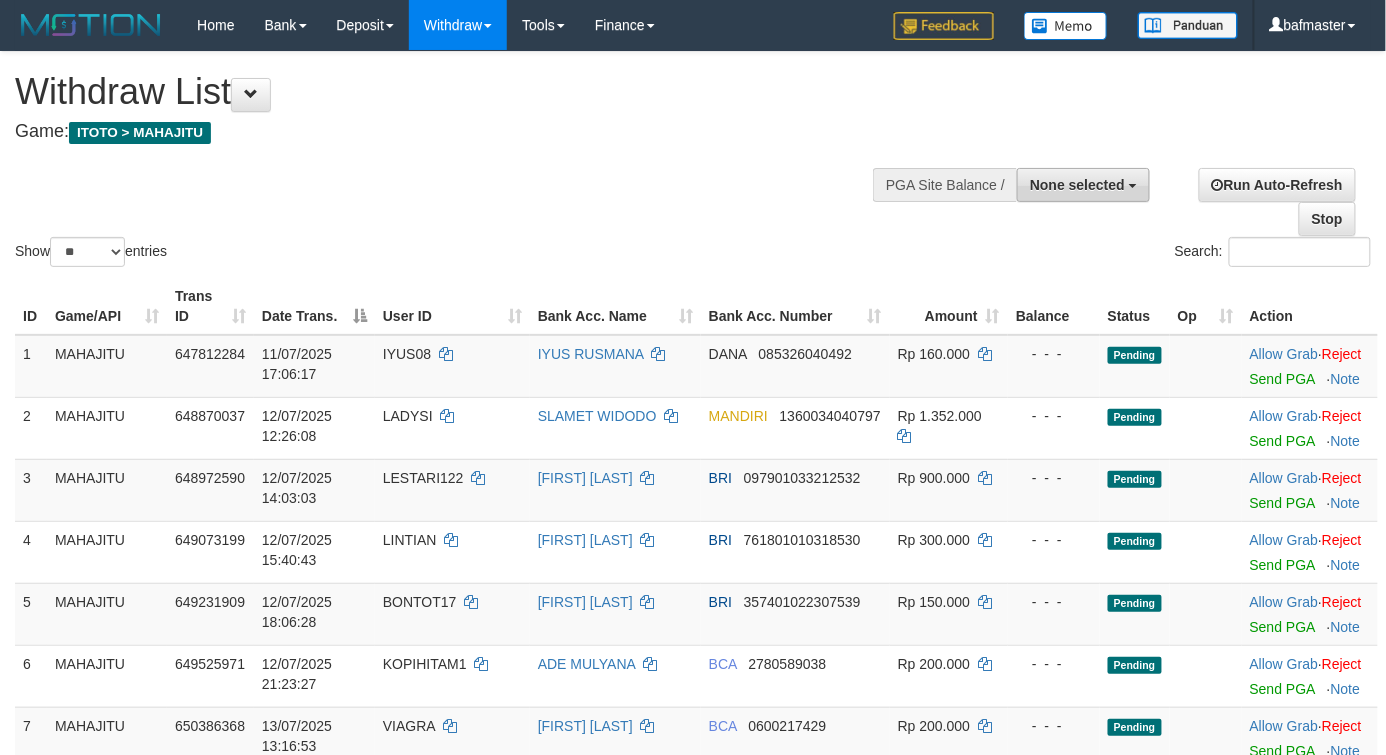 click on "None selected" at bounding box center (1083, 185) 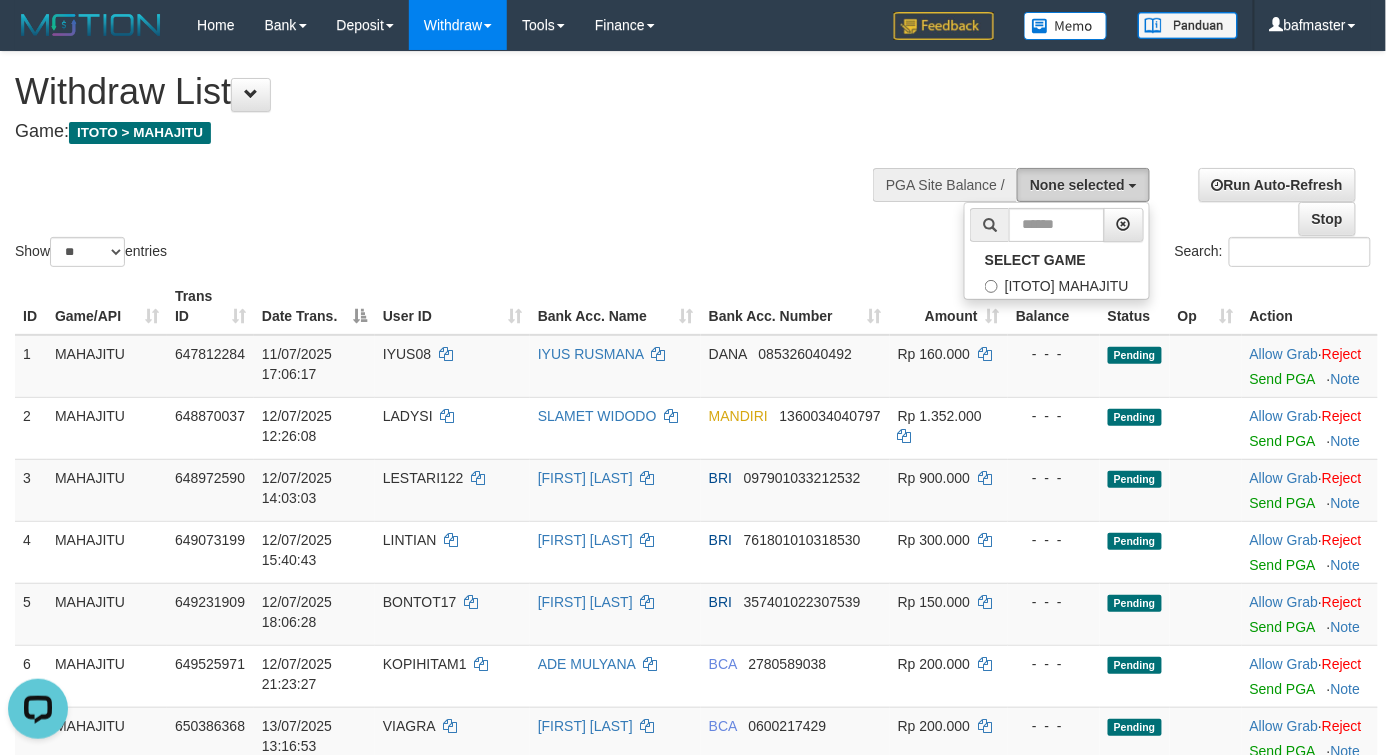 scroll, scrollTop: 0, scrollLeft: 0, axis: both 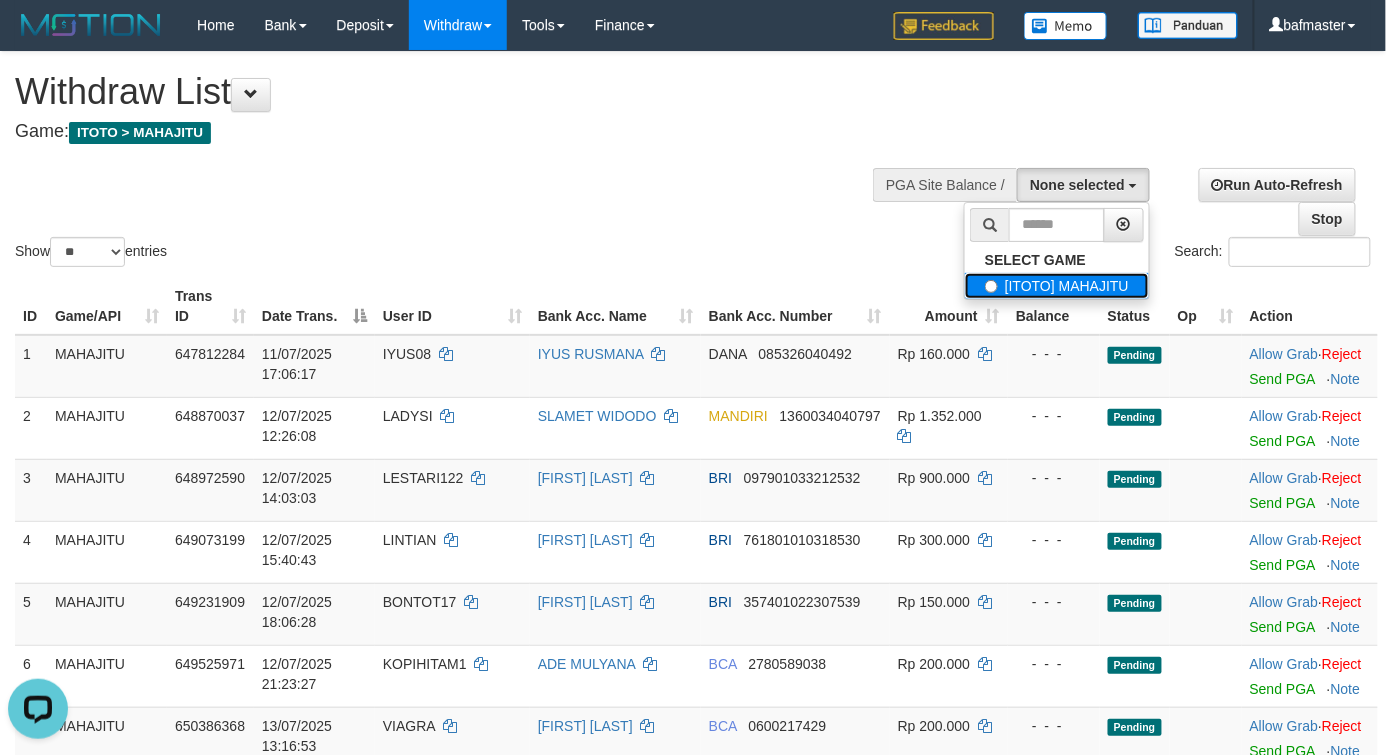 click on "[ITOTO] MAHAJITU" at bounding box center [1057, 286] 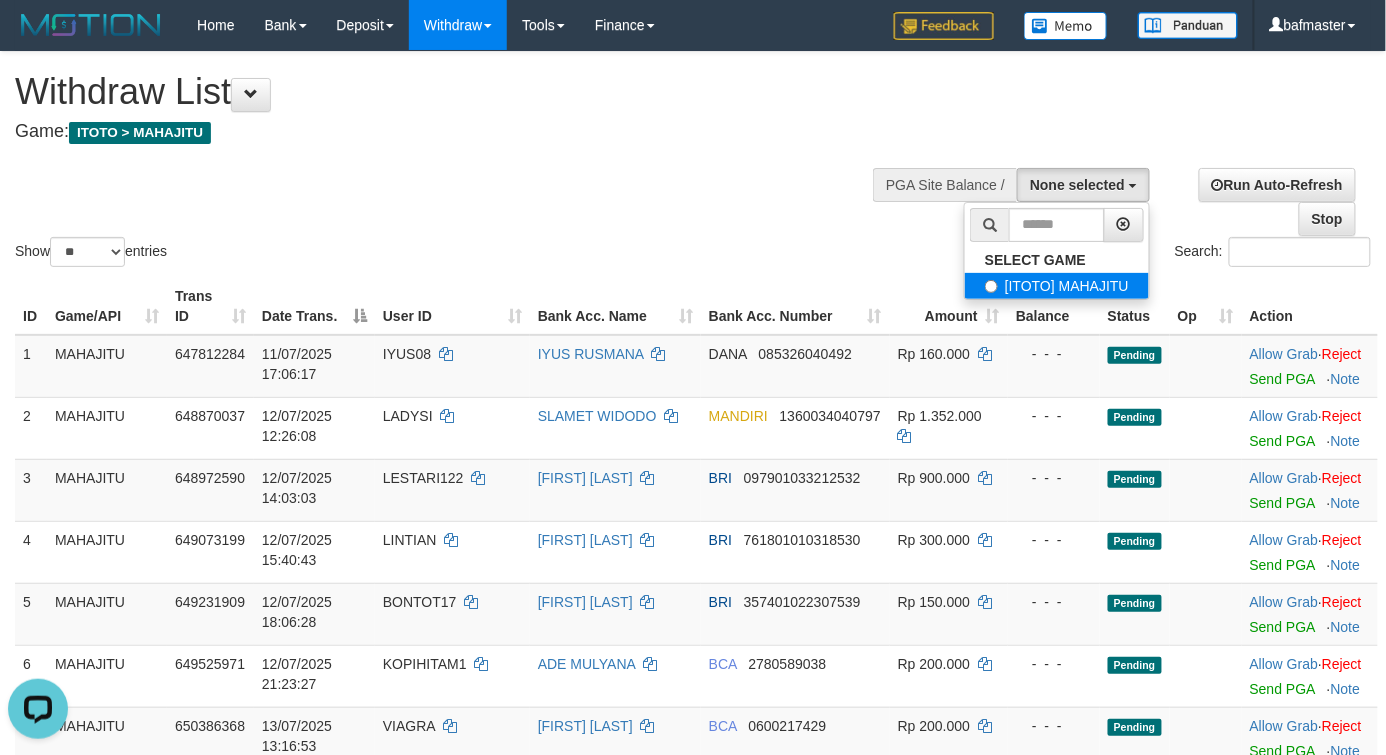 select on "***" 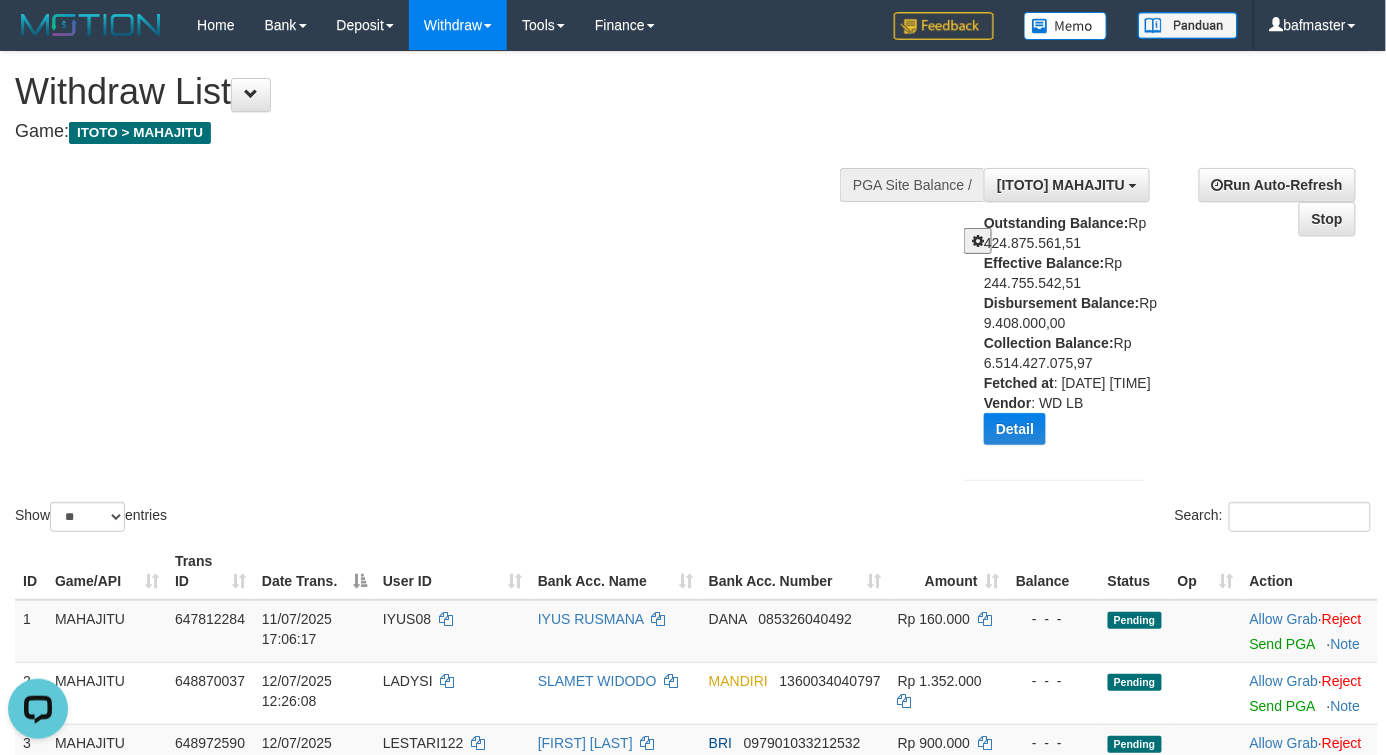 click on "Show  ** ** ** ***  entries Search:" at bounding box center (693, 294) 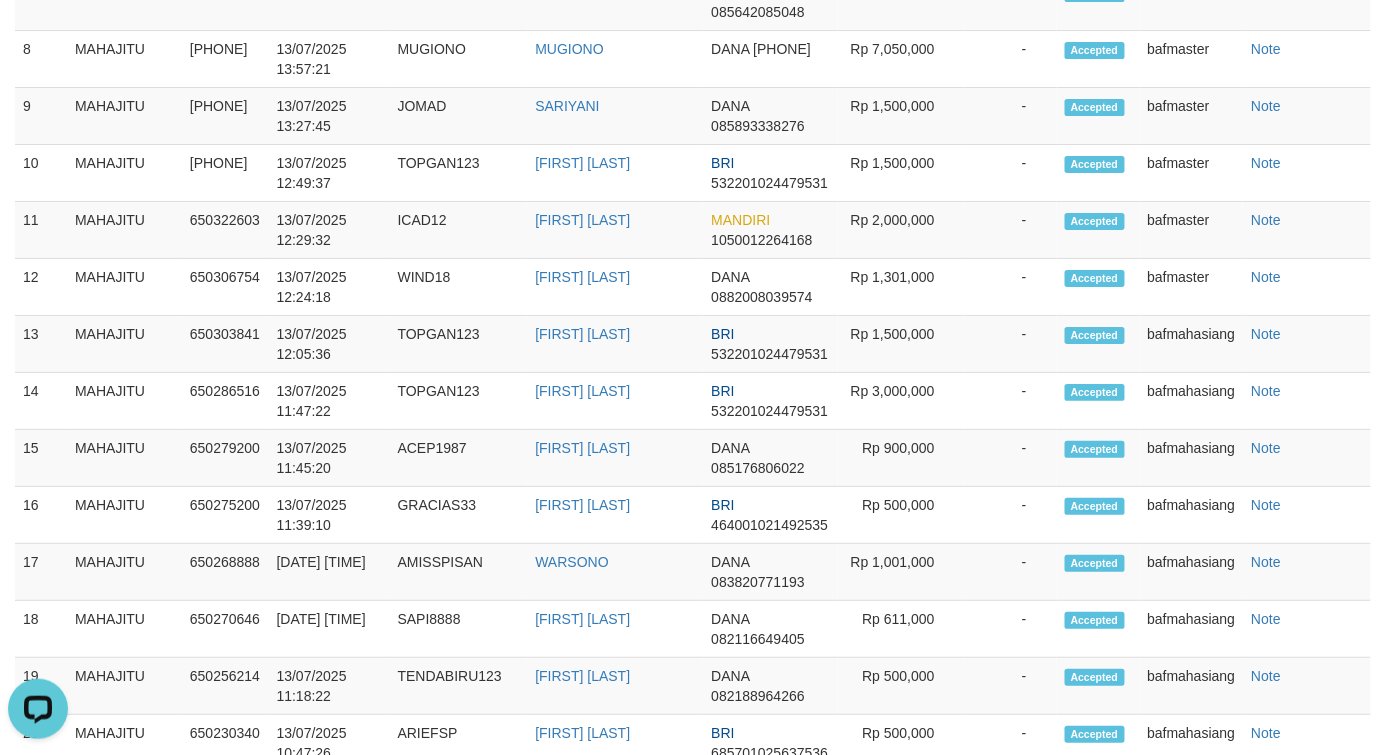 scroll, scrollTop: 973, scrollLeft: 0, axis: vertical 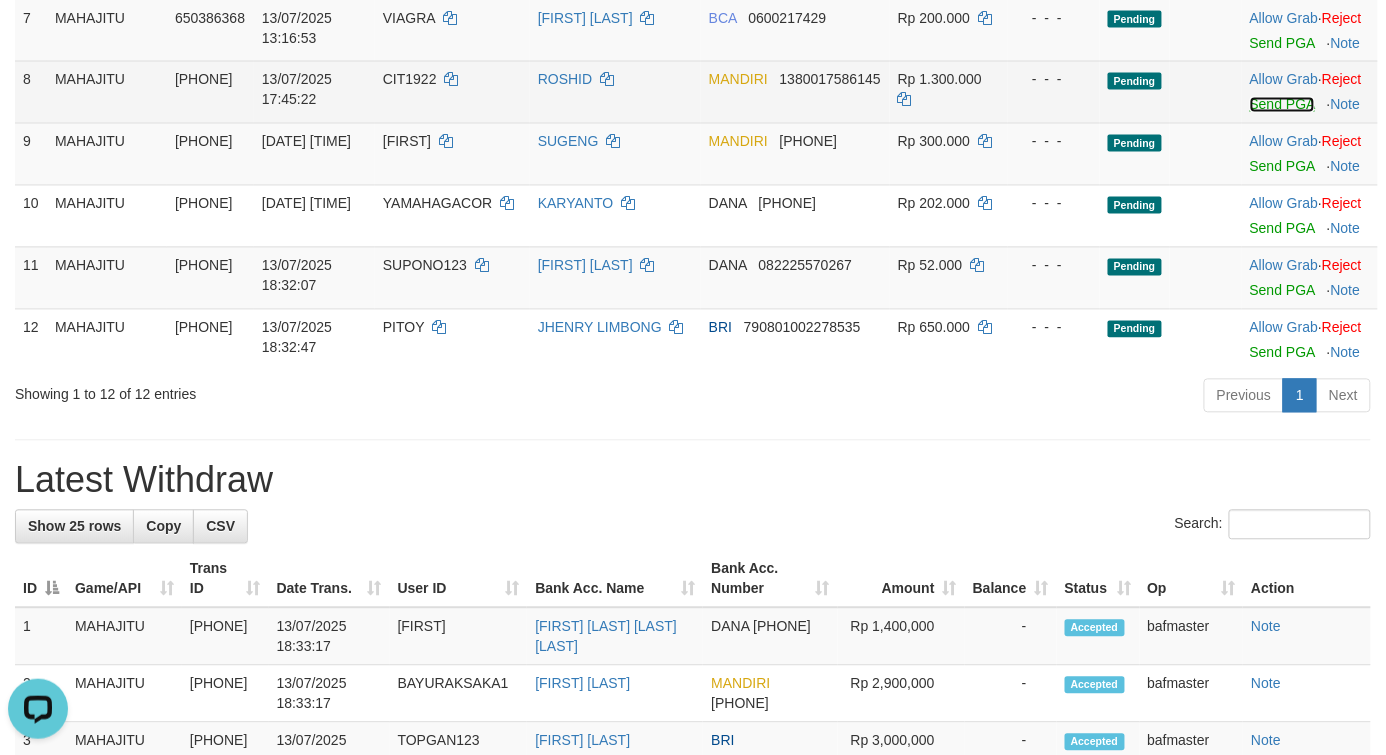 click on "Send PGA" at bounding box center [1282, 105] 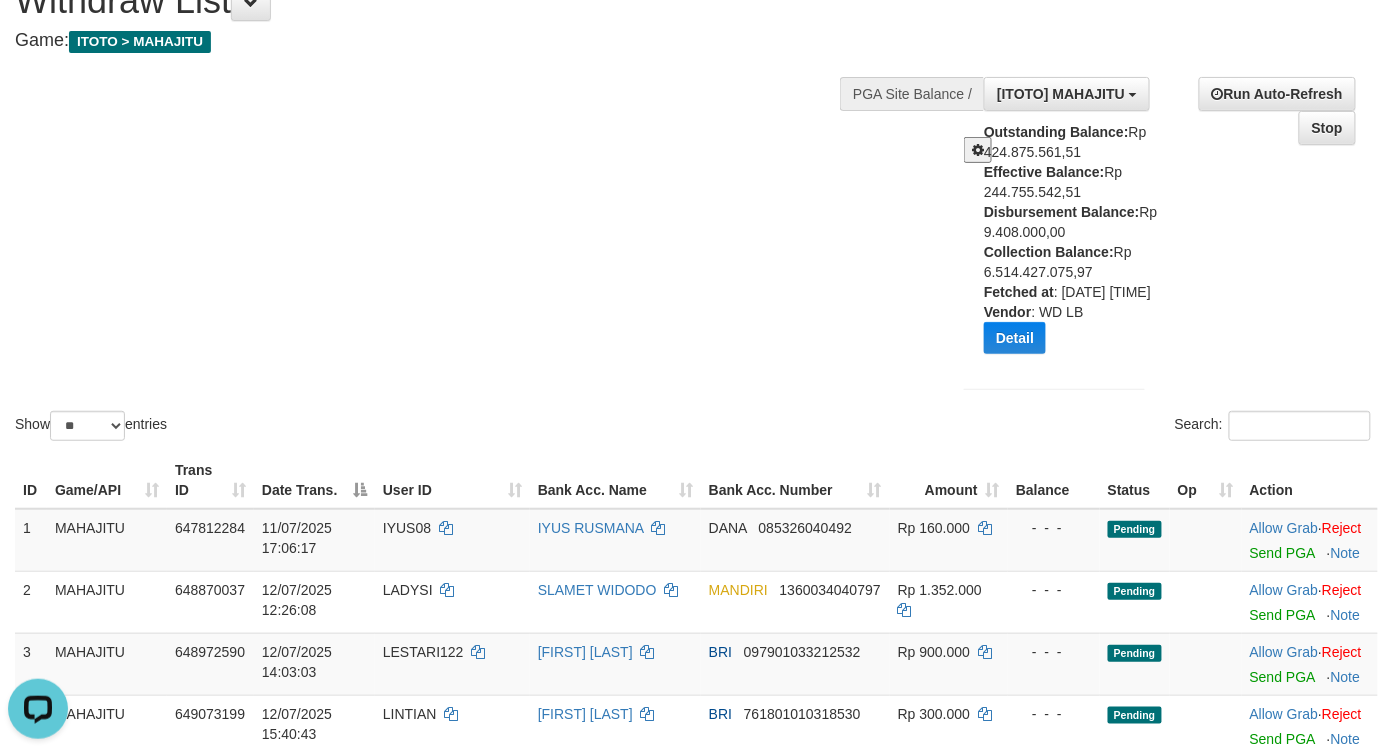 scroll, scrollTop: 0, scrollLeft: 0, axis: both 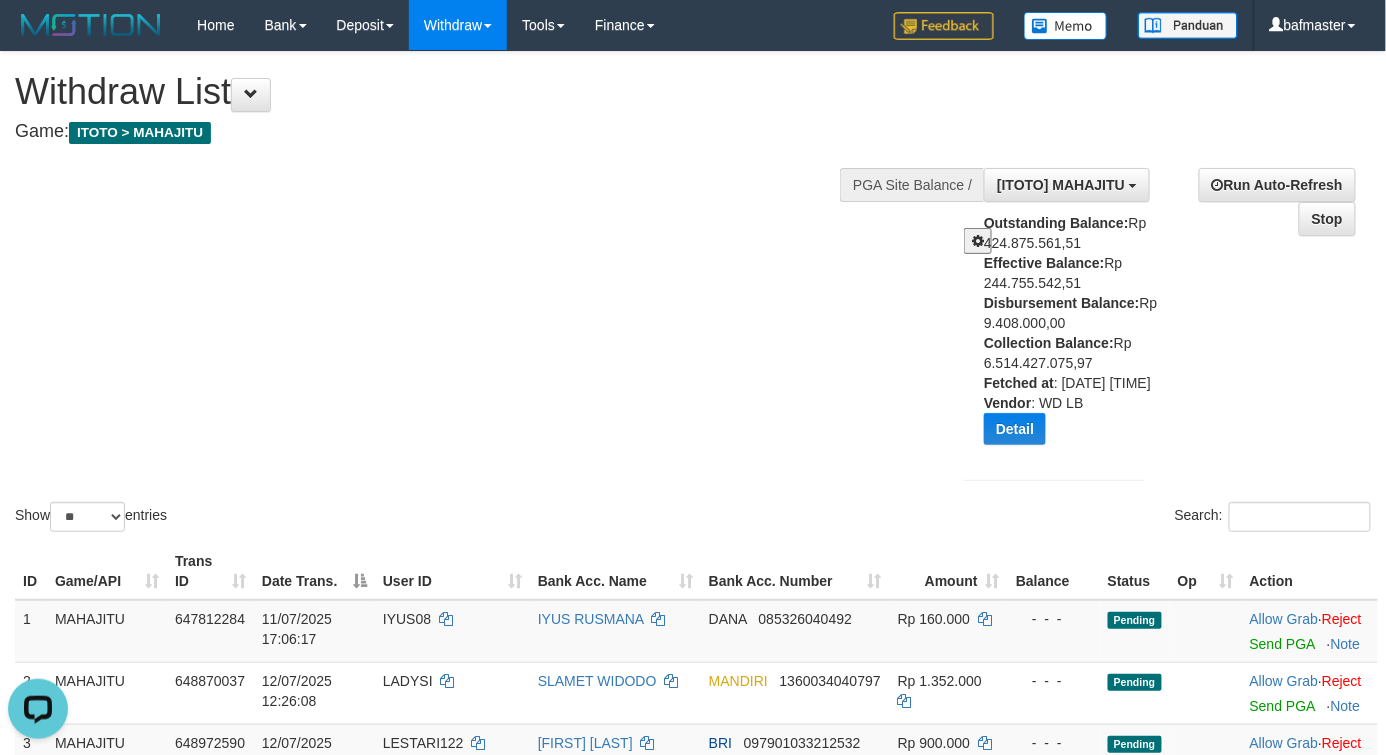 click on "Show  ** ** ** ***  entries Search:" at bounding box center (693, 294) 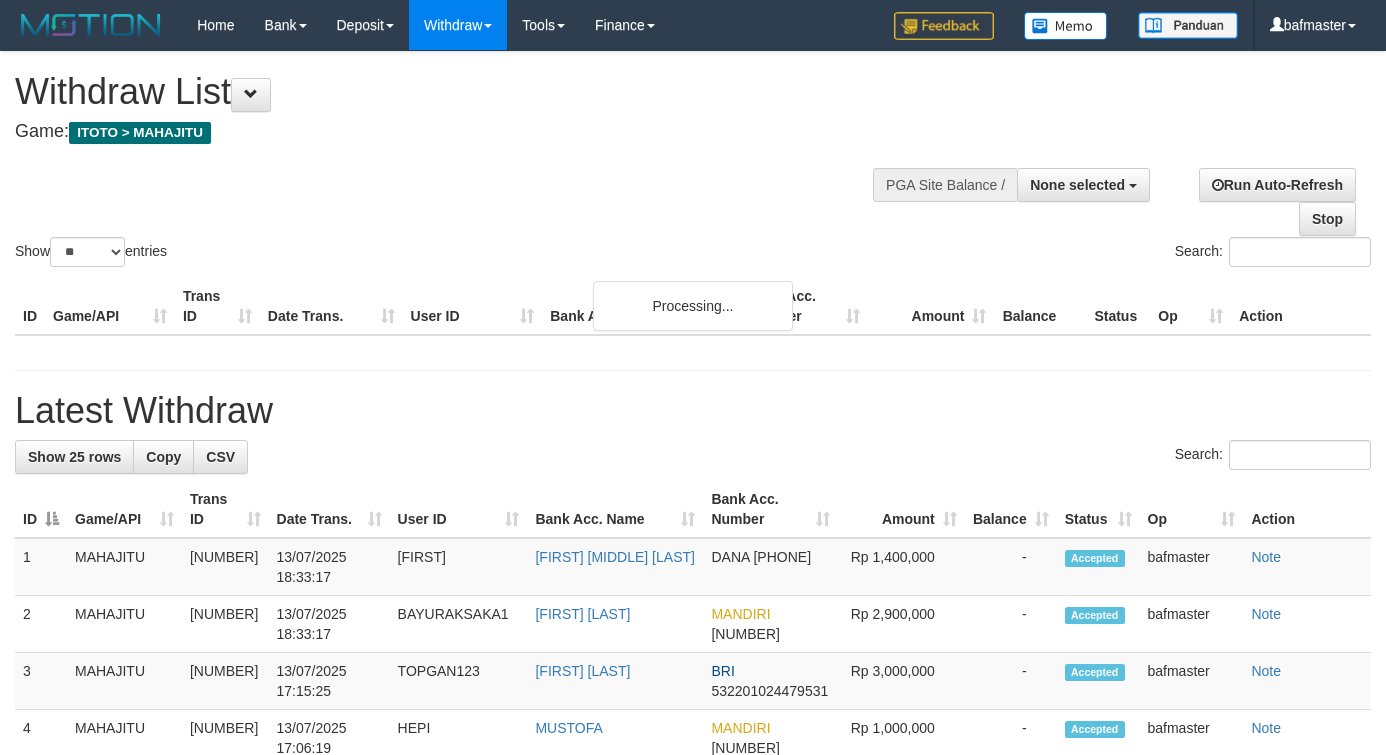 select 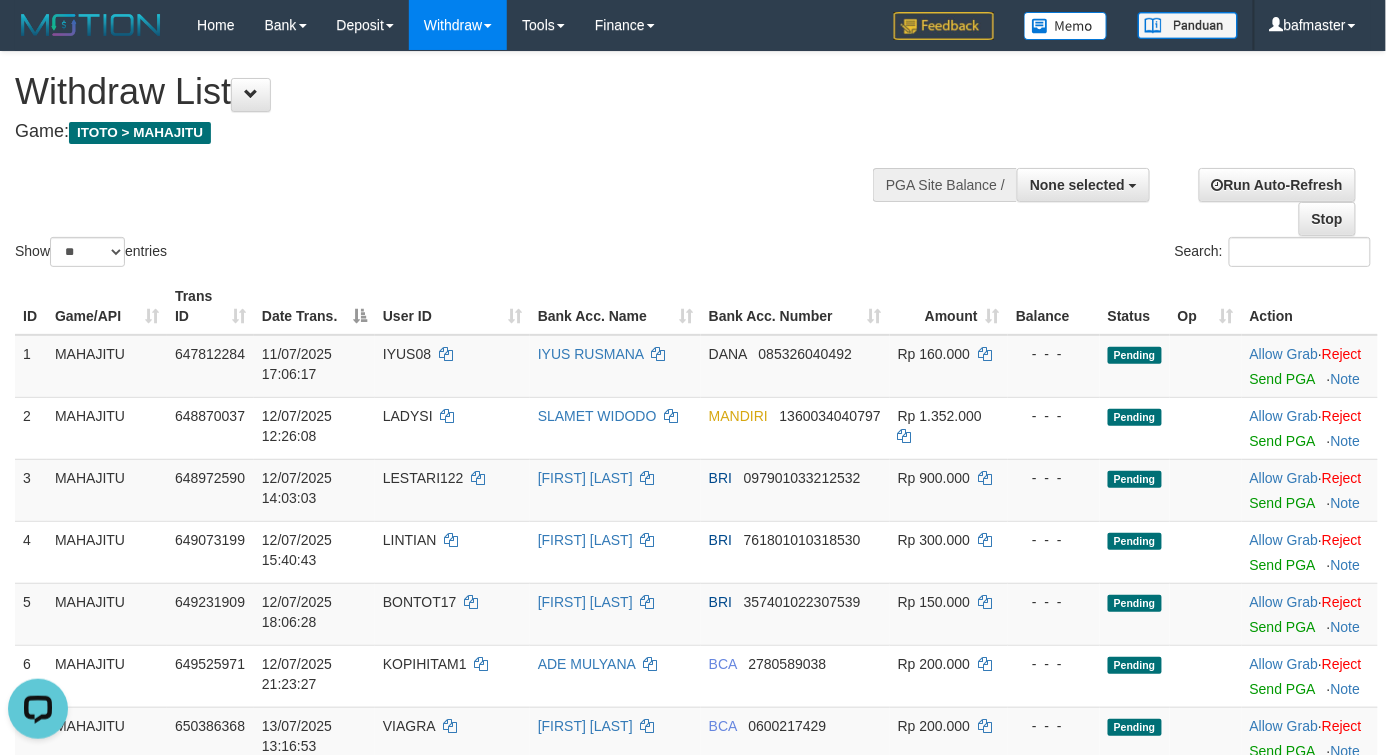scroll, scrollTop: 0, scrollLeft: 0, axis: both 